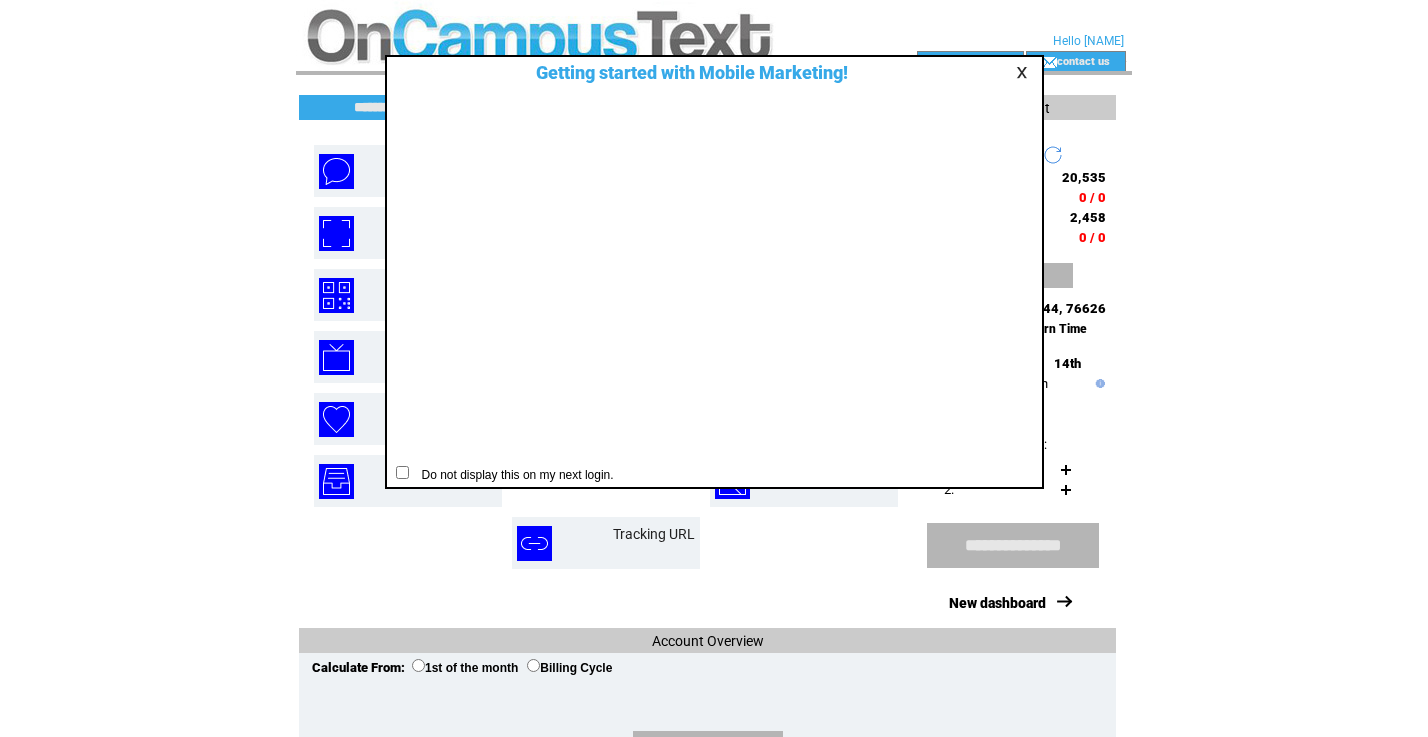 scroll, scrollTop: 0, scrollLeft: 0, axis: both 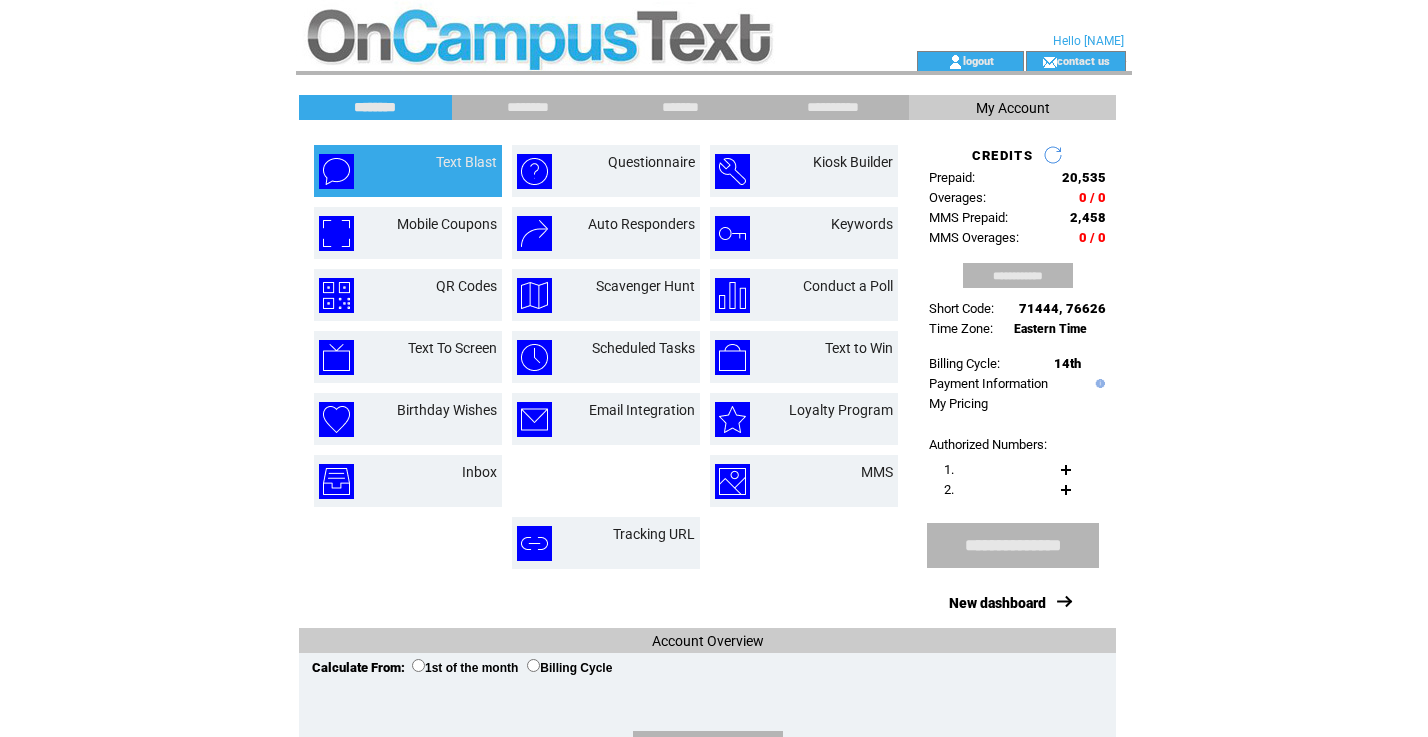 click on "Text Blast" at bounding box center [443, 171] 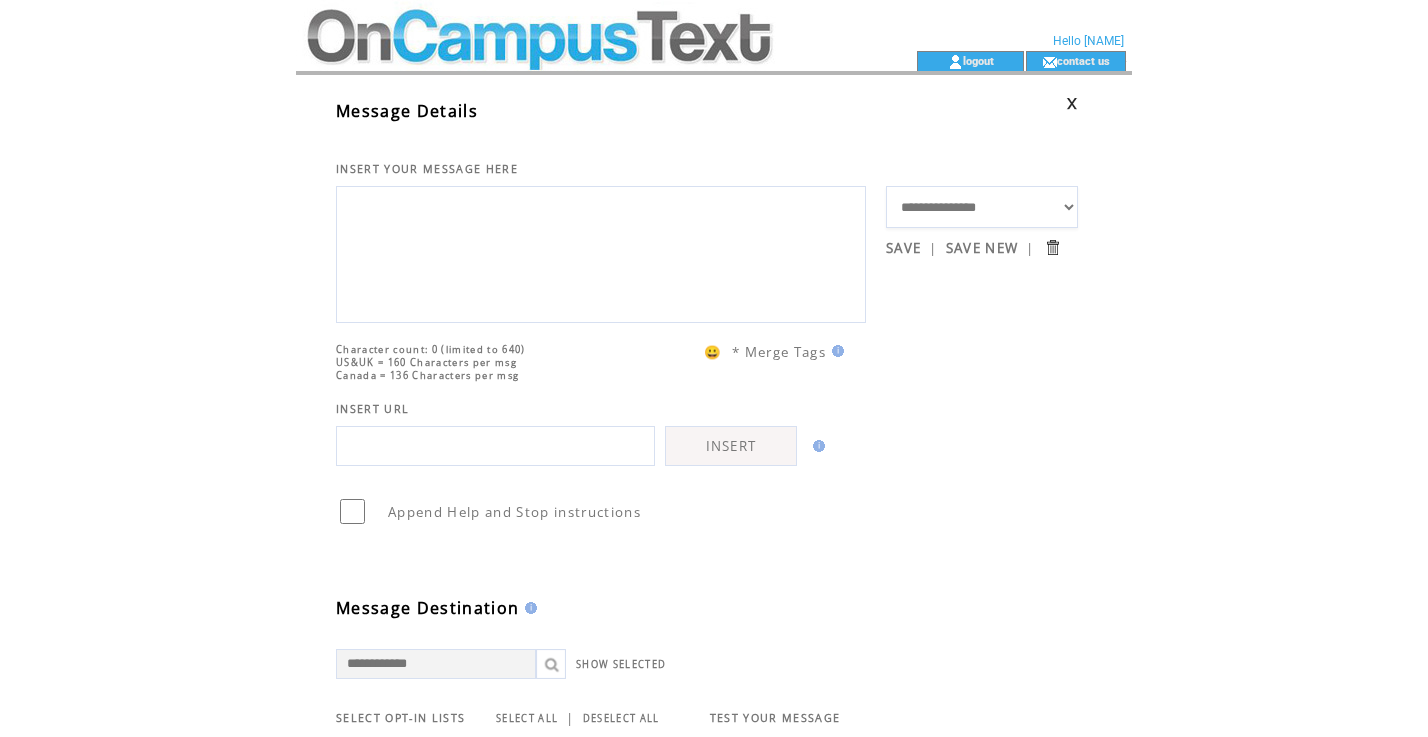 scroll, scrollTop: 0, scrollLeft: 0, axis: both 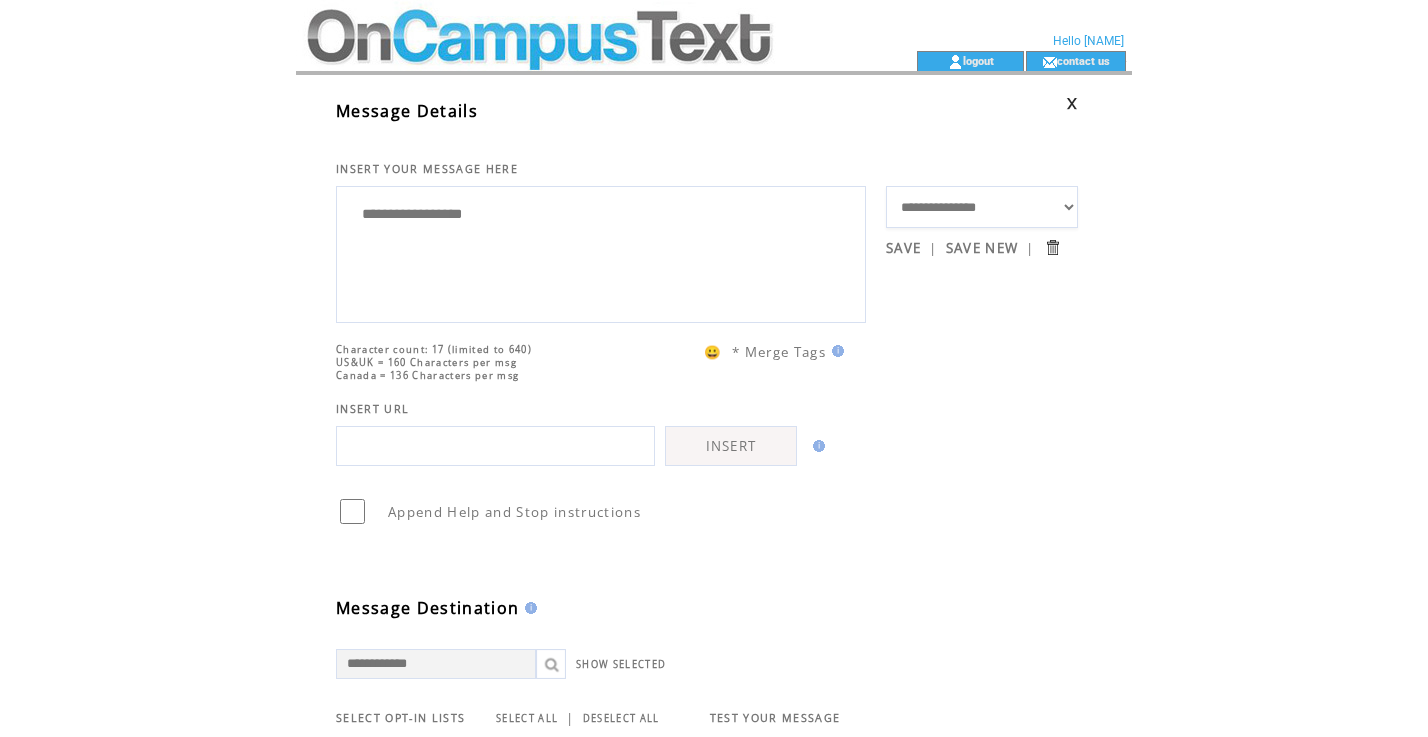 click on "**********" at bounding box center [601, 252] 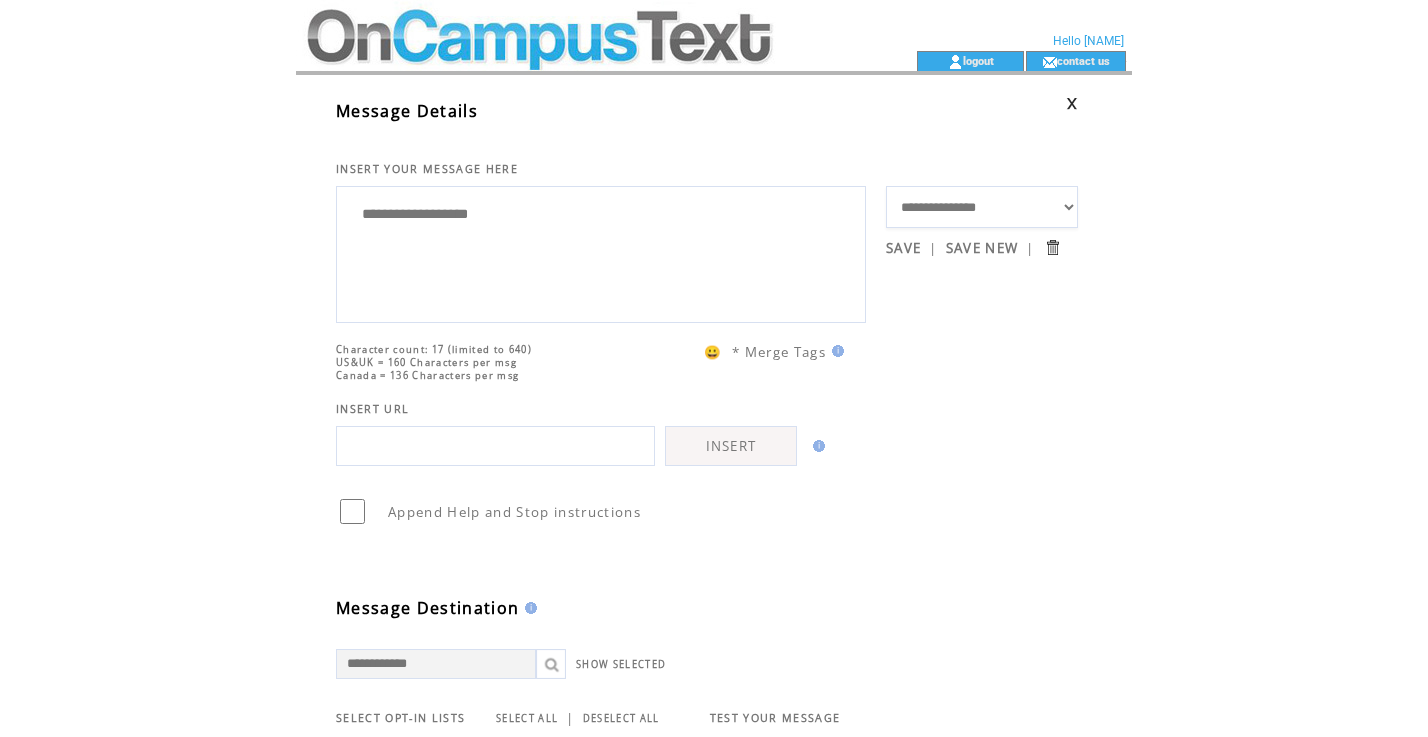 click on "**********" at bounding box center (601, 252) 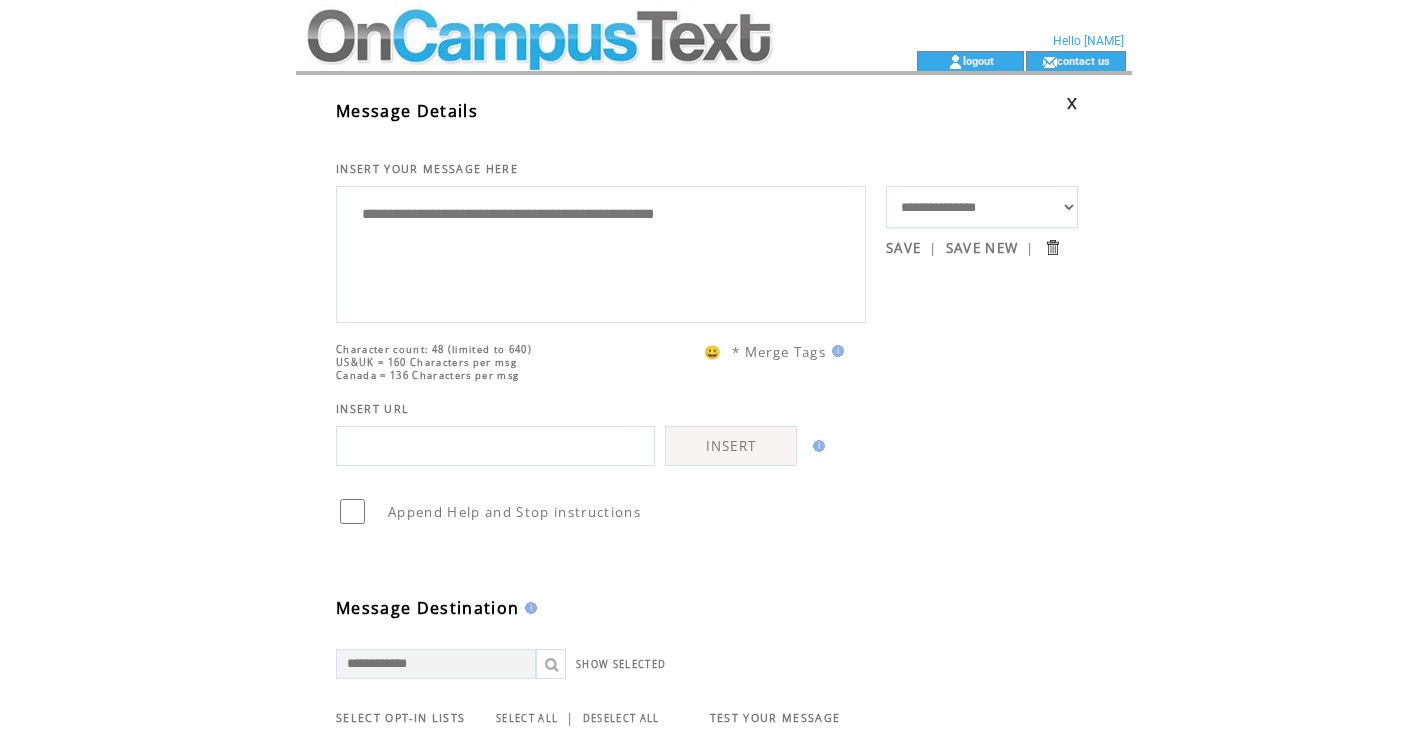 drag, startPoint x: 807, startPoint y: 217, endPoint x: 657, endPoint y: 225, distance: 150.21318 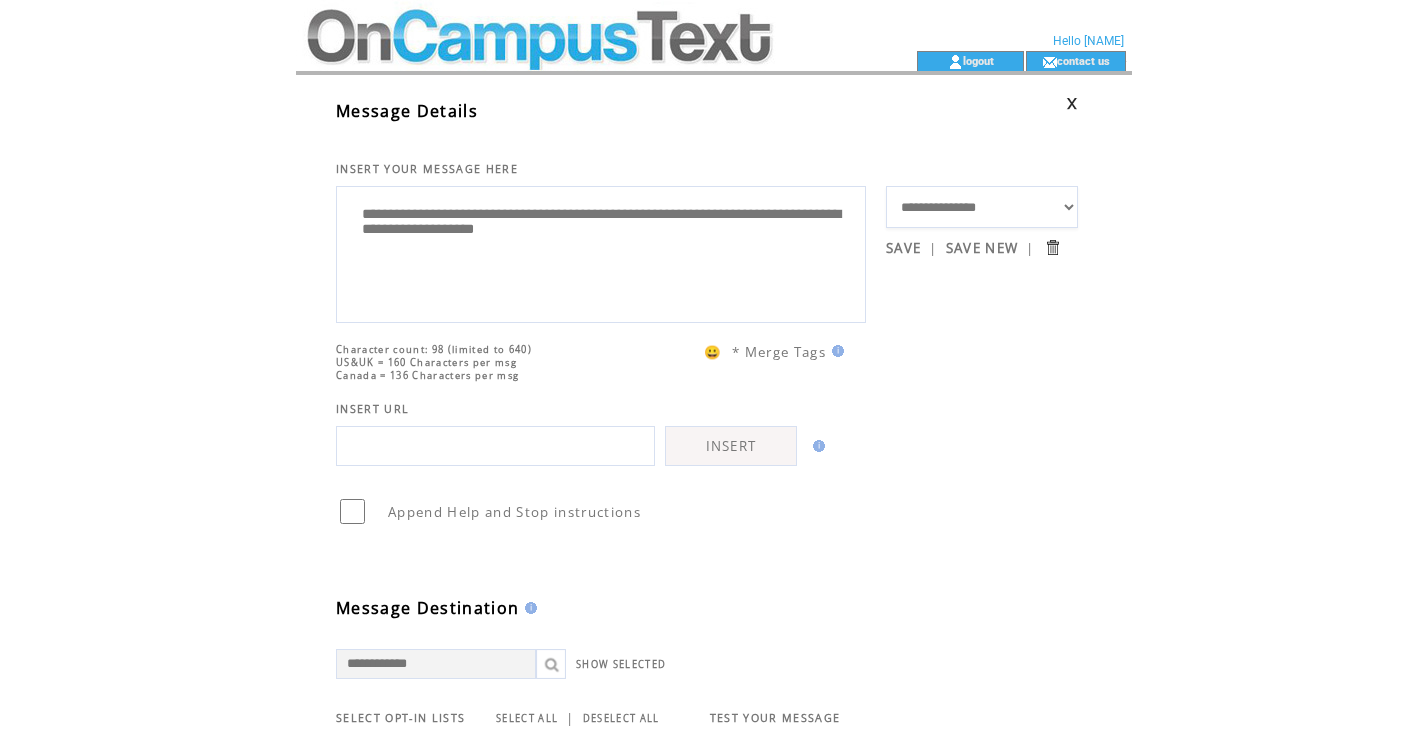 click on "**********" at bounding box center [601, 252] 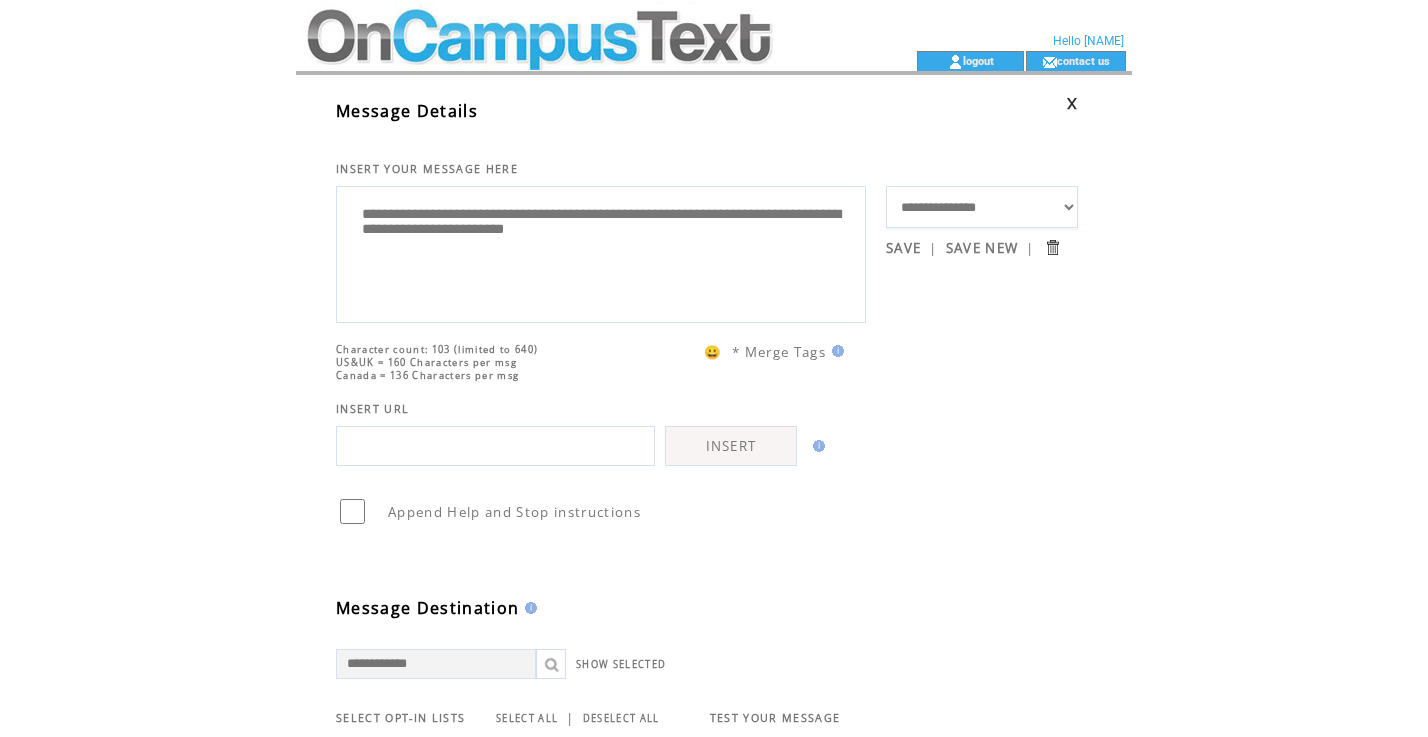 click on "**********" at bounding box center [601, 252] 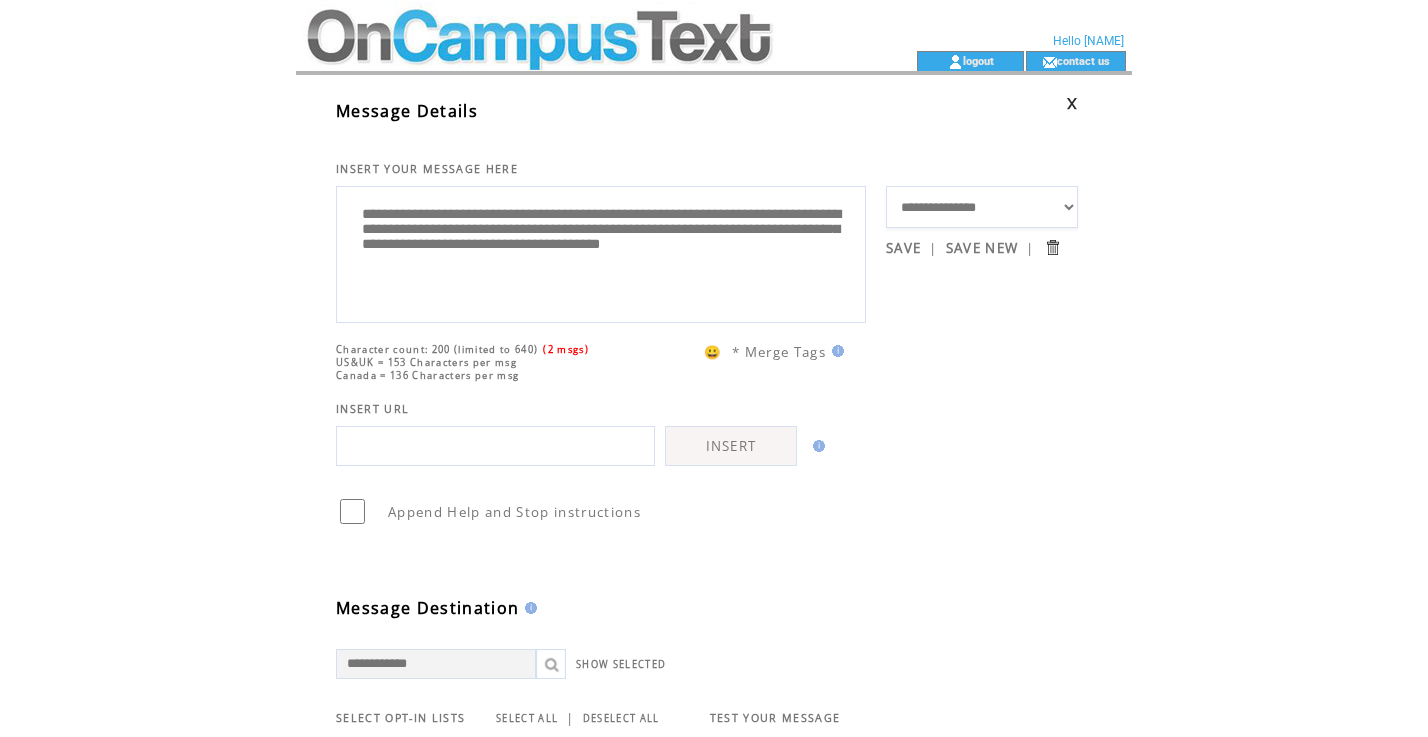 click on "**********" at bounding box center (601, 252) 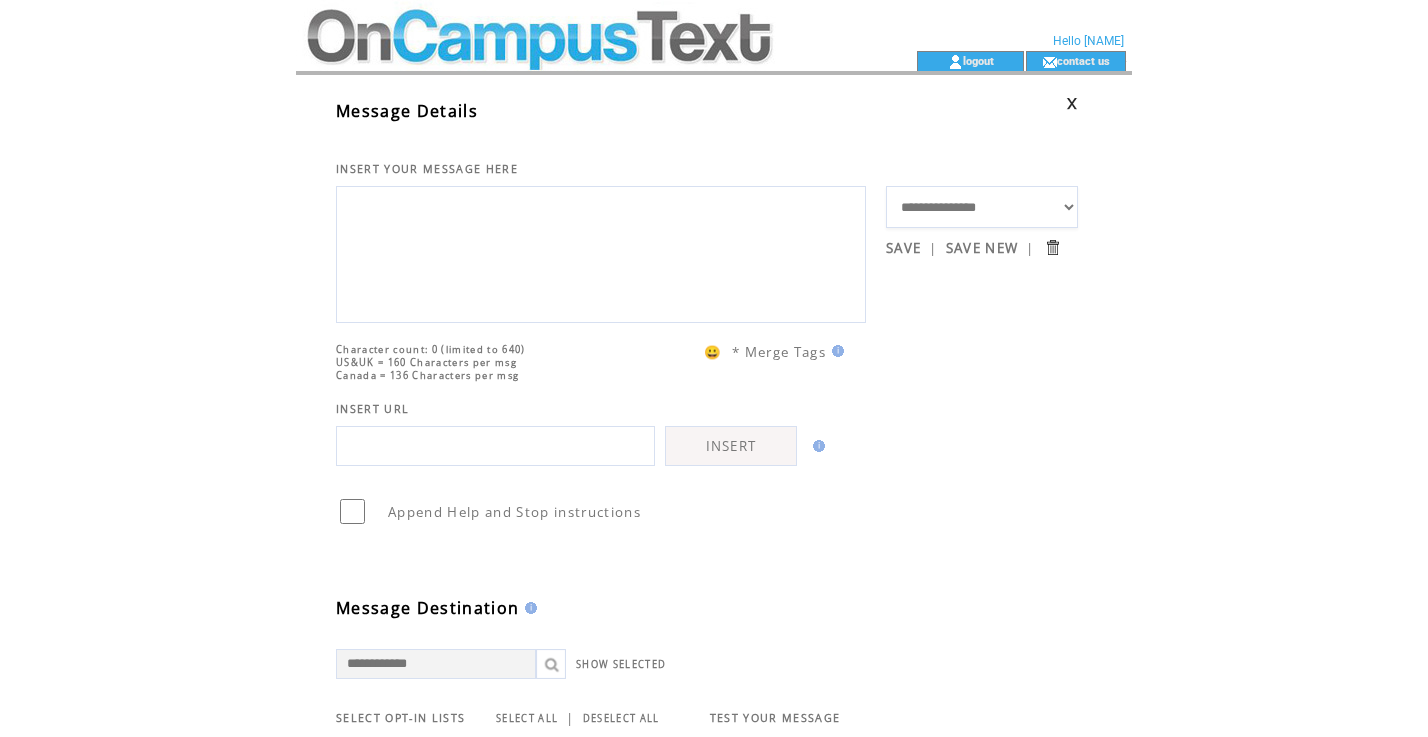 paste on "**********" 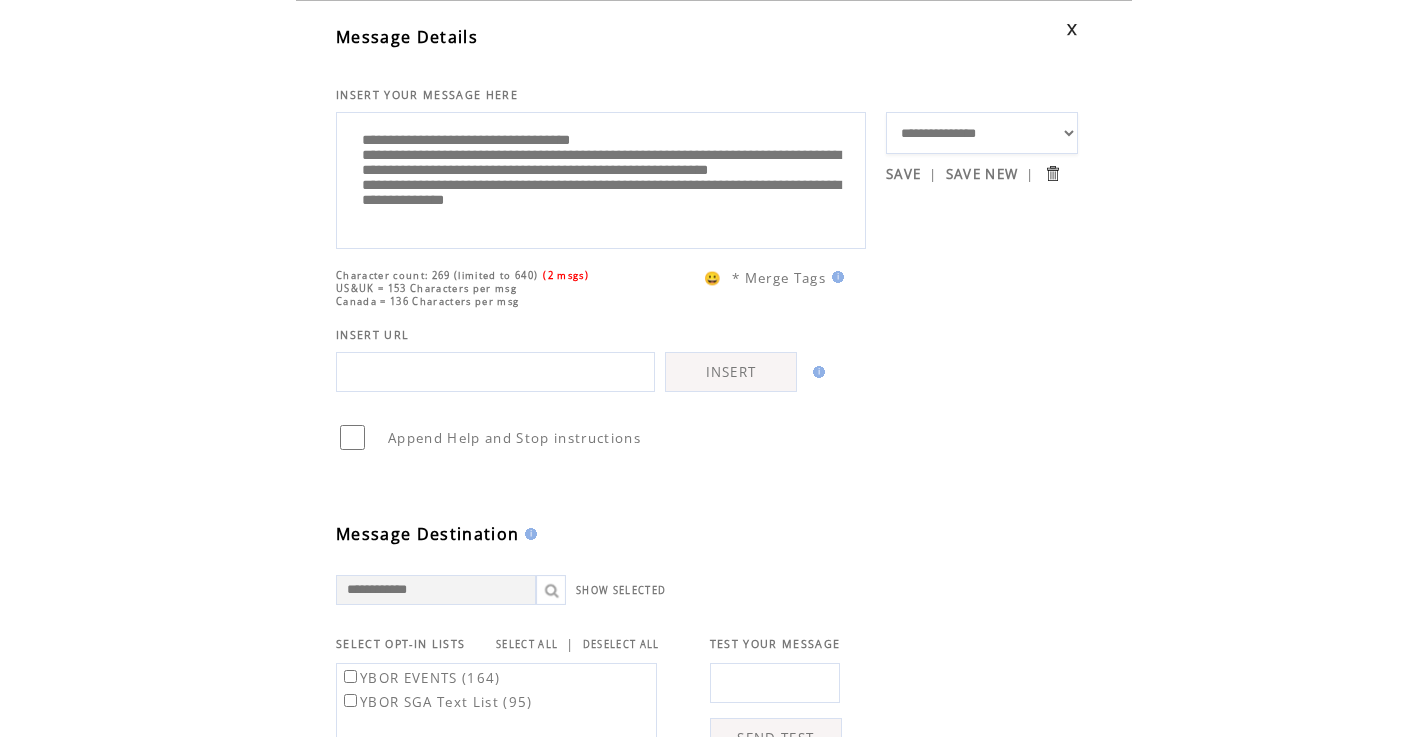scroll, scrollTop: 69, scrollLeft: 0, axis: vertical 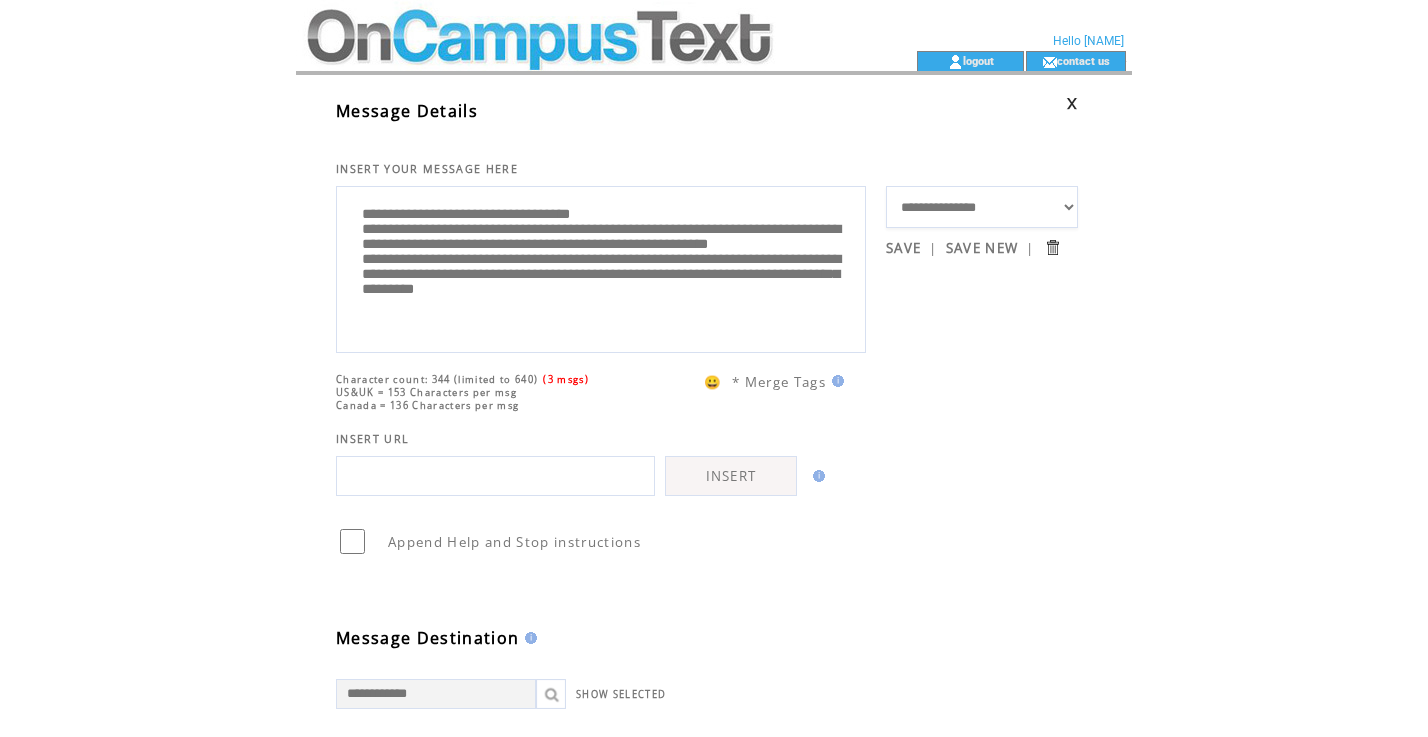 drag, startPoint x: 486, startPoint y: 210, endPoint x: 289, endPoint y: 191, distance: 197.91412 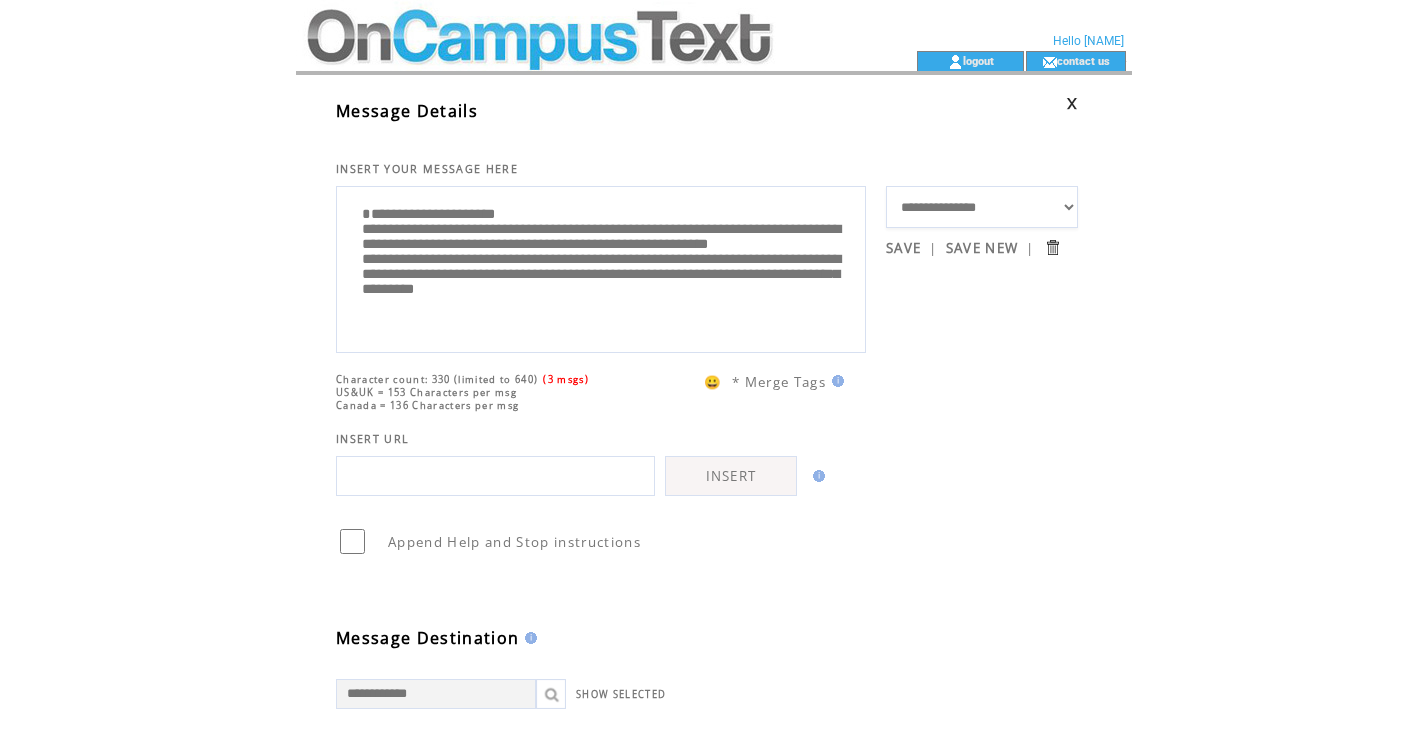 scroll, scrollTop: 47, scrollLeft: 0, axis: vertical 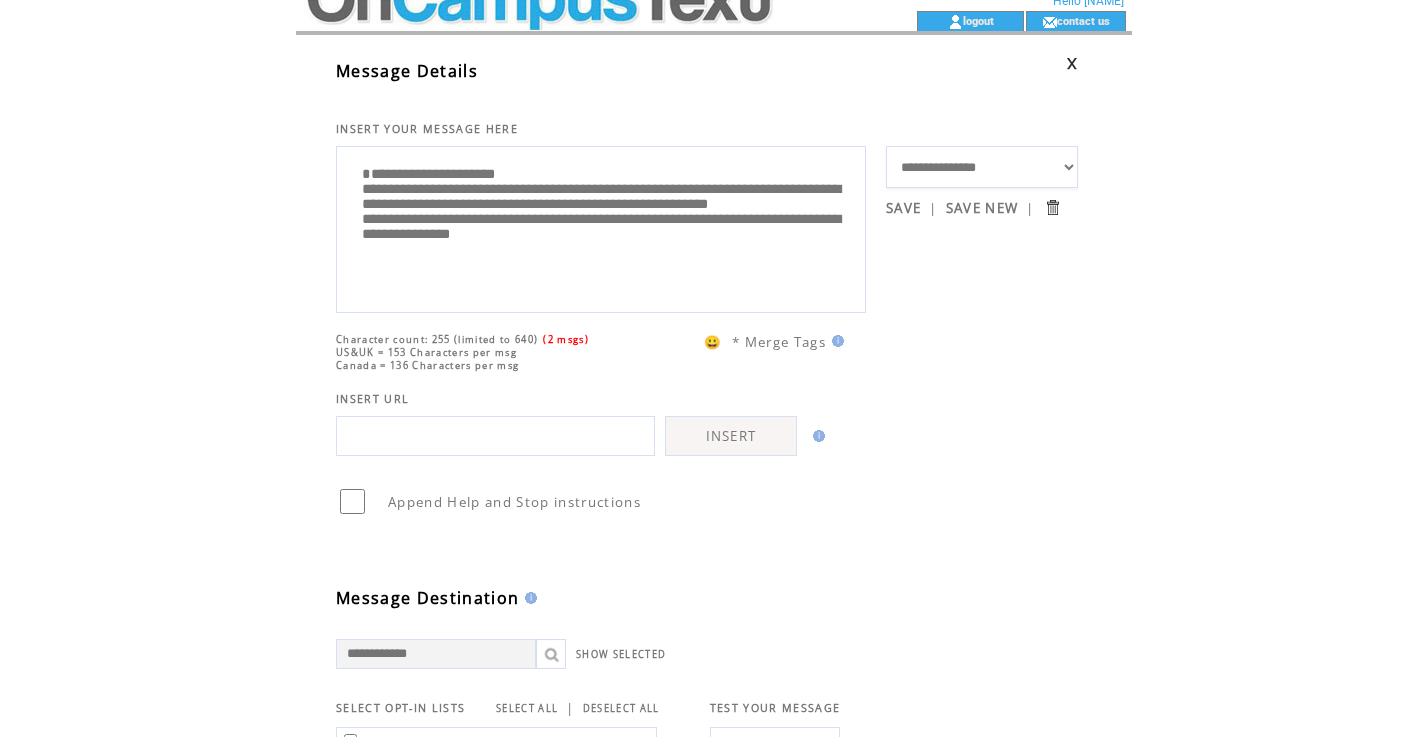 drag, startPoint x: 364, startPoint y: 180, endPoint x: 654, endPoint y: 309, distance: 317.39722 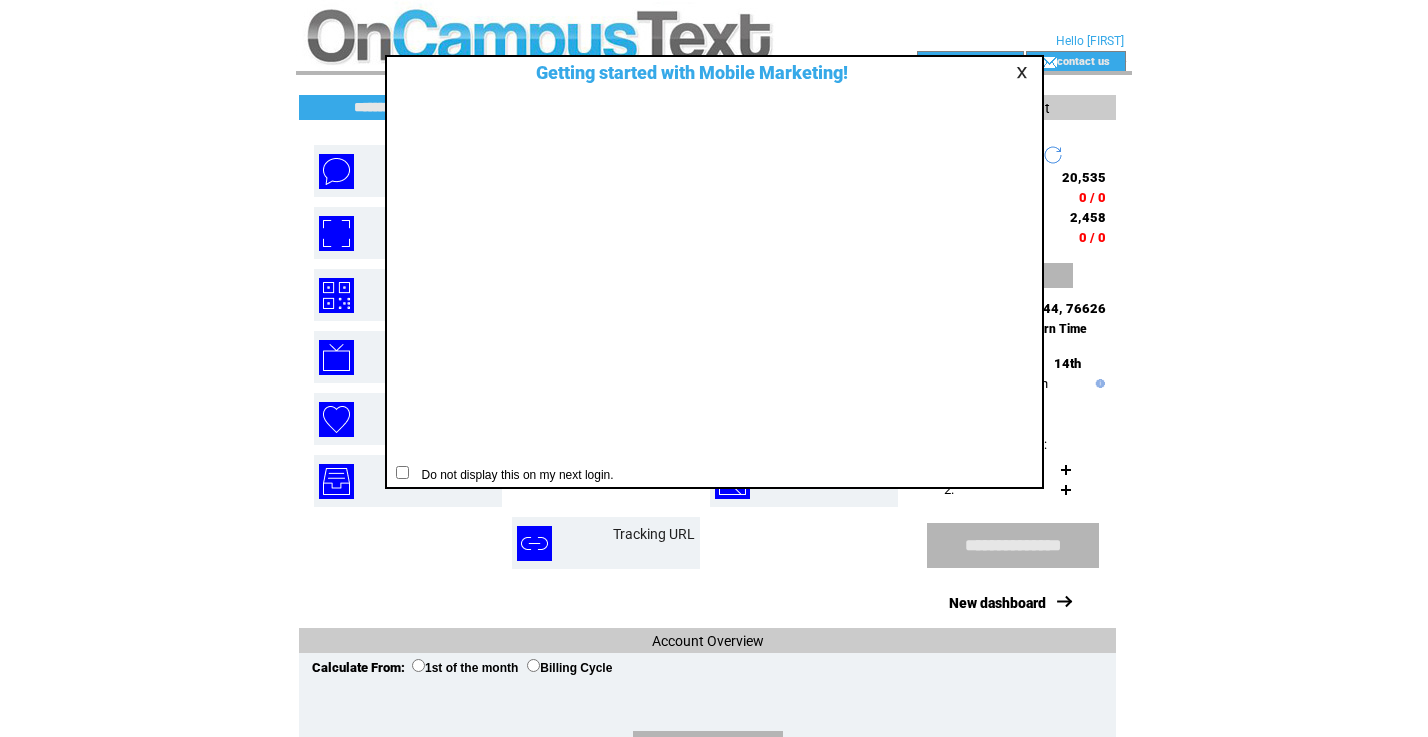 scroll, scrollTop: 0, scrollLeft: 0, axis: both 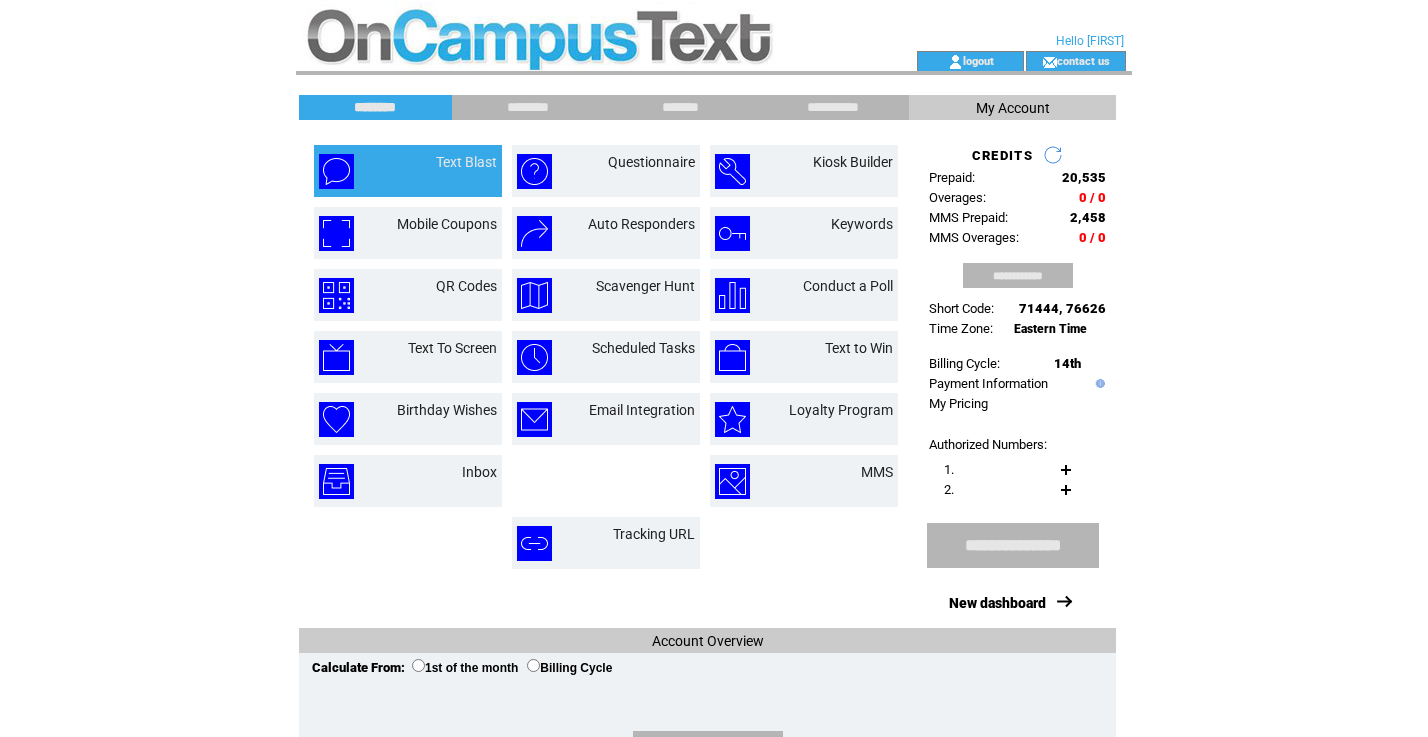 click on "Text Blast" at bounding box center (443, 171) 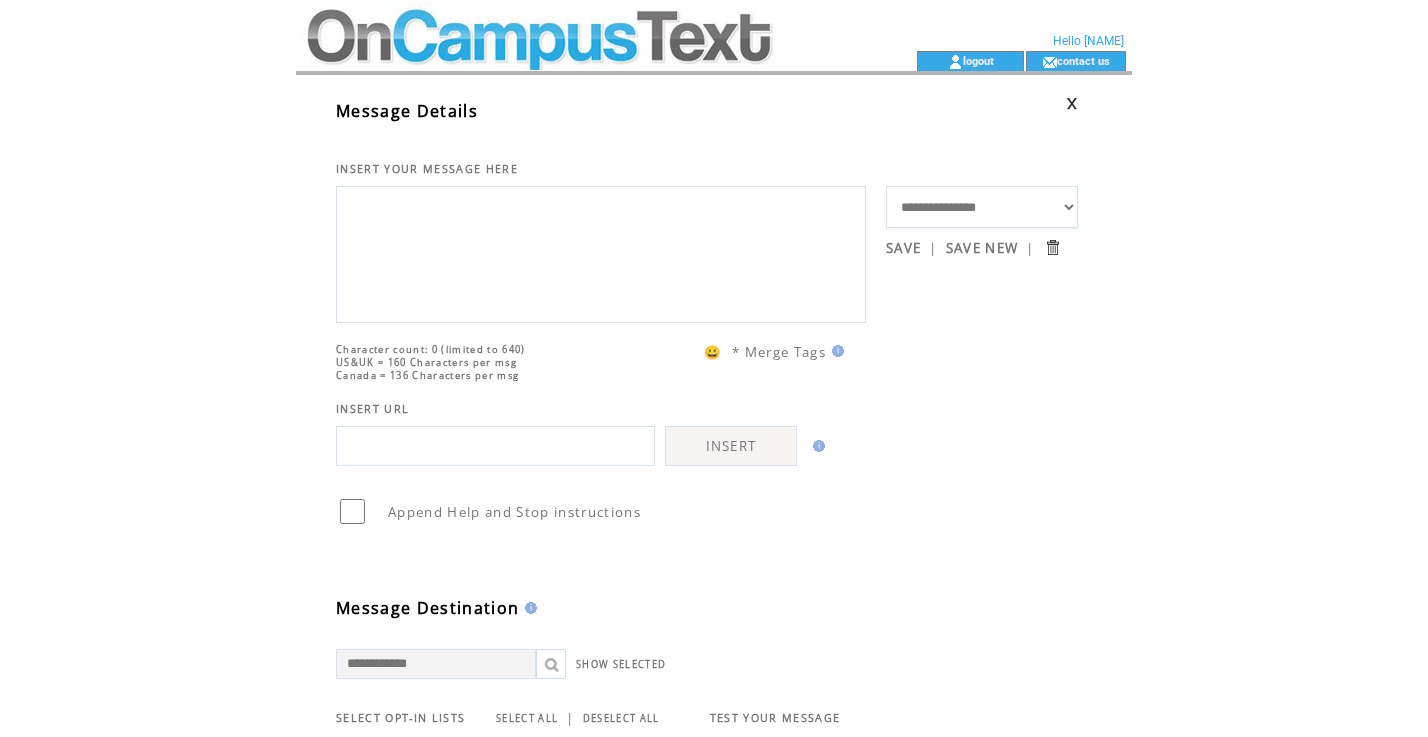 scroll, scrollTop: 0, scrollLeft: 0, axis: both 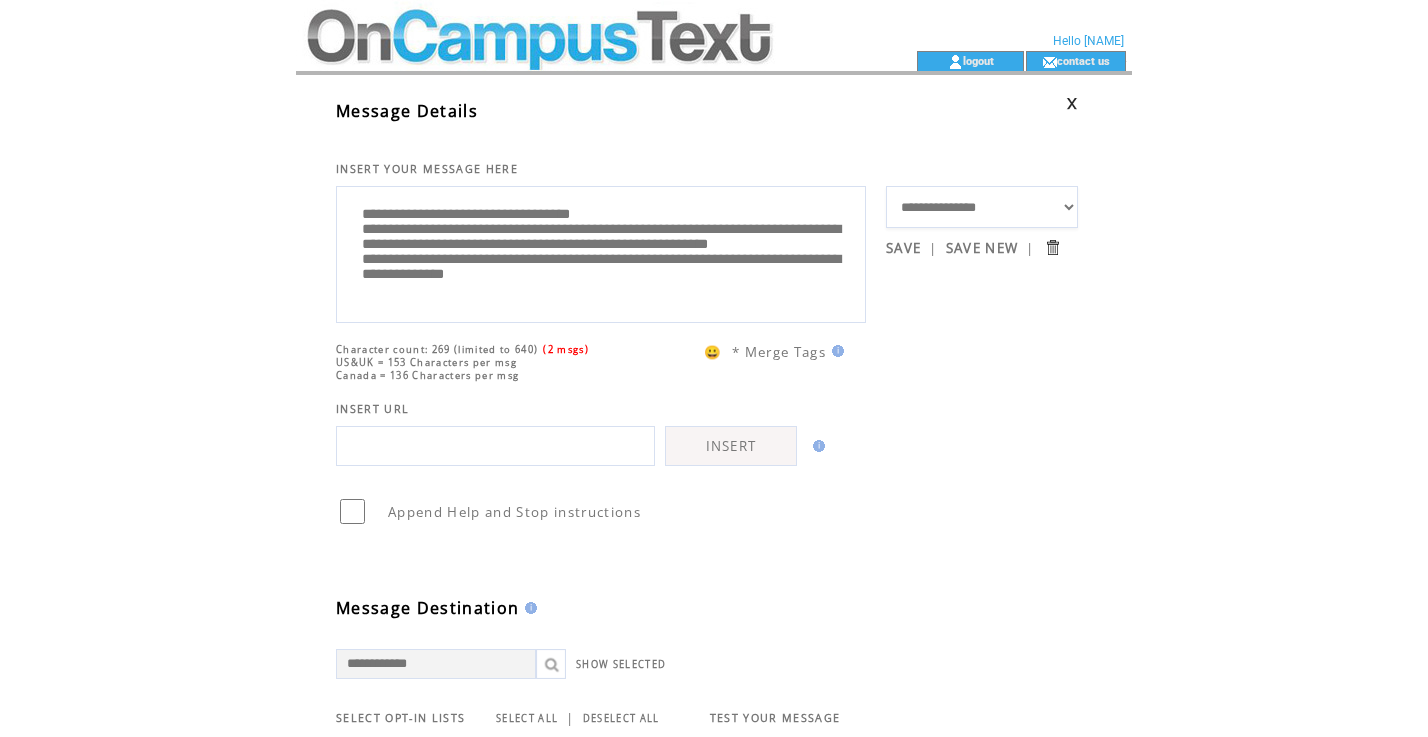 click on "**********" at bounding box center [601, 252] 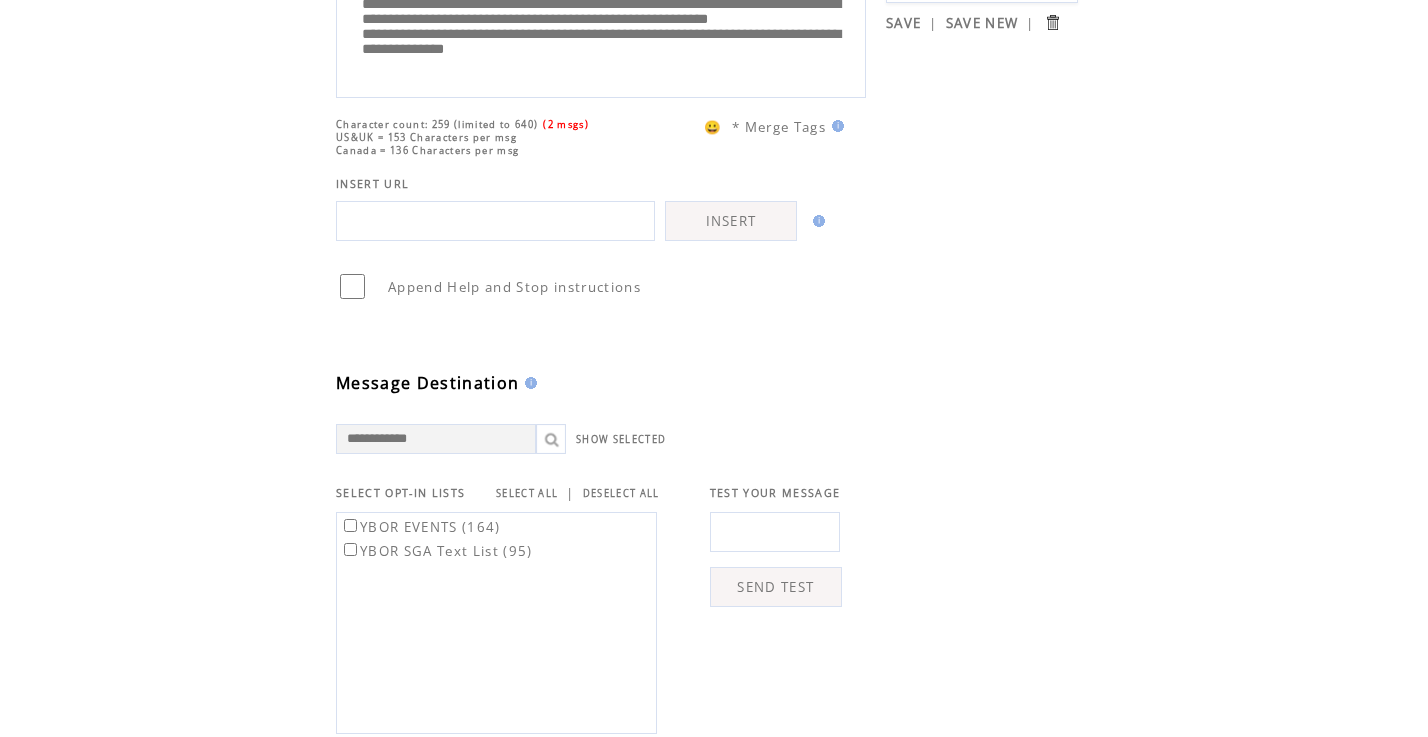 scroll, scrollTop: 234, scrollLeft: 0, axis: vertical 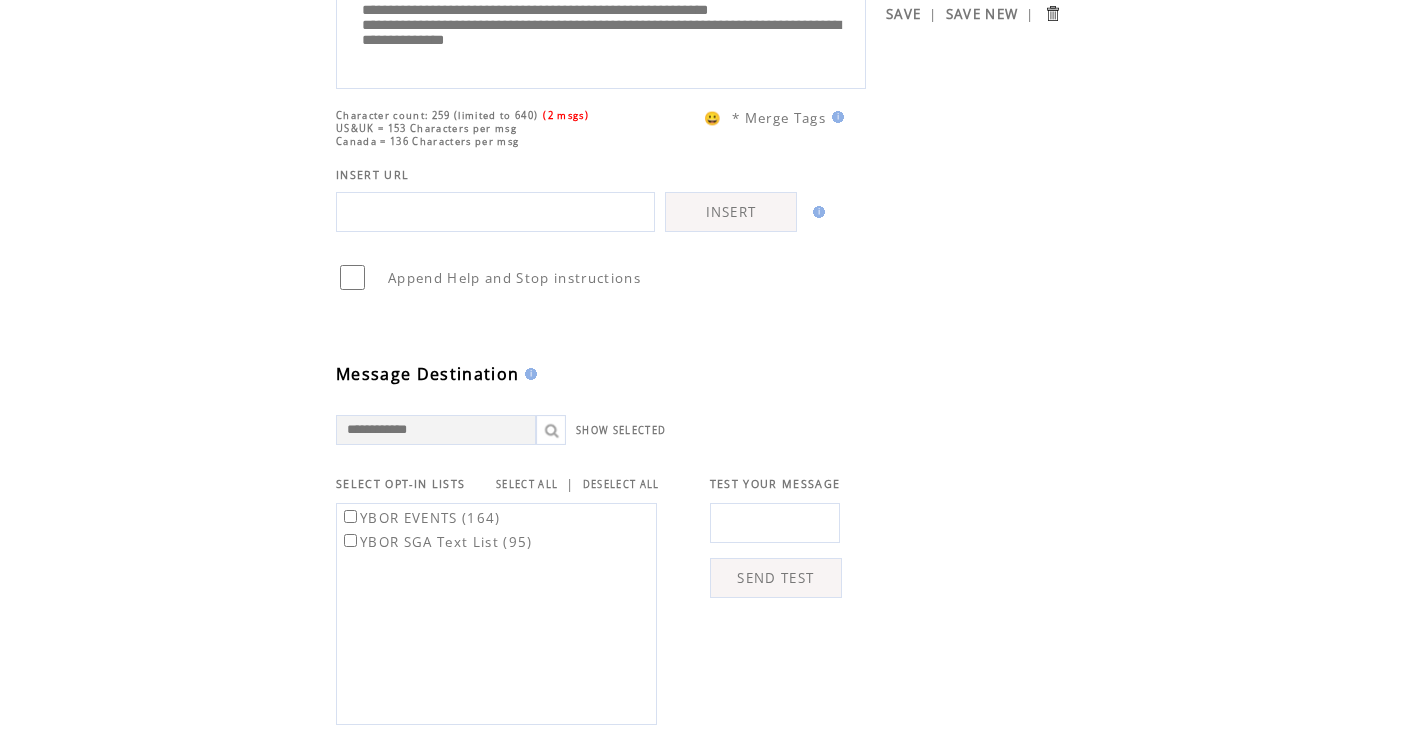 type on "**********" 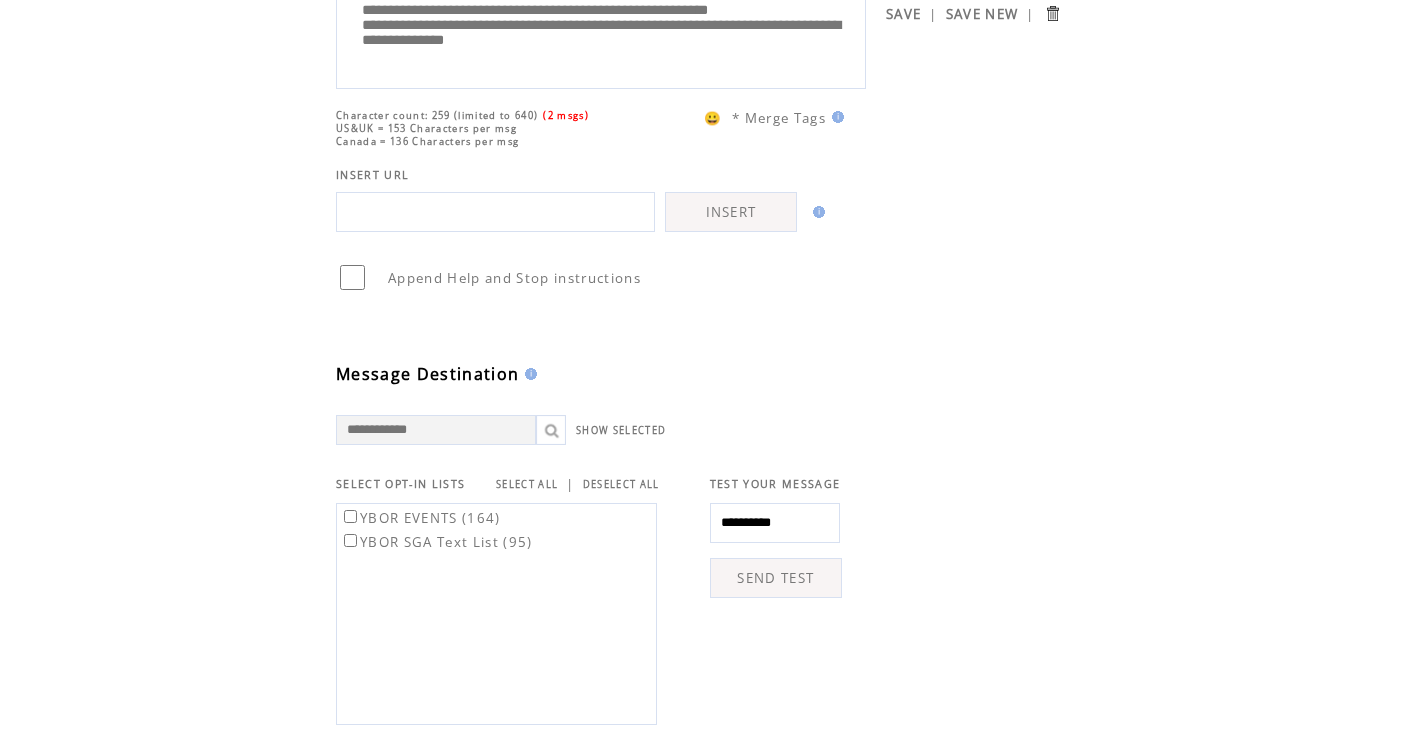 type on "**********" 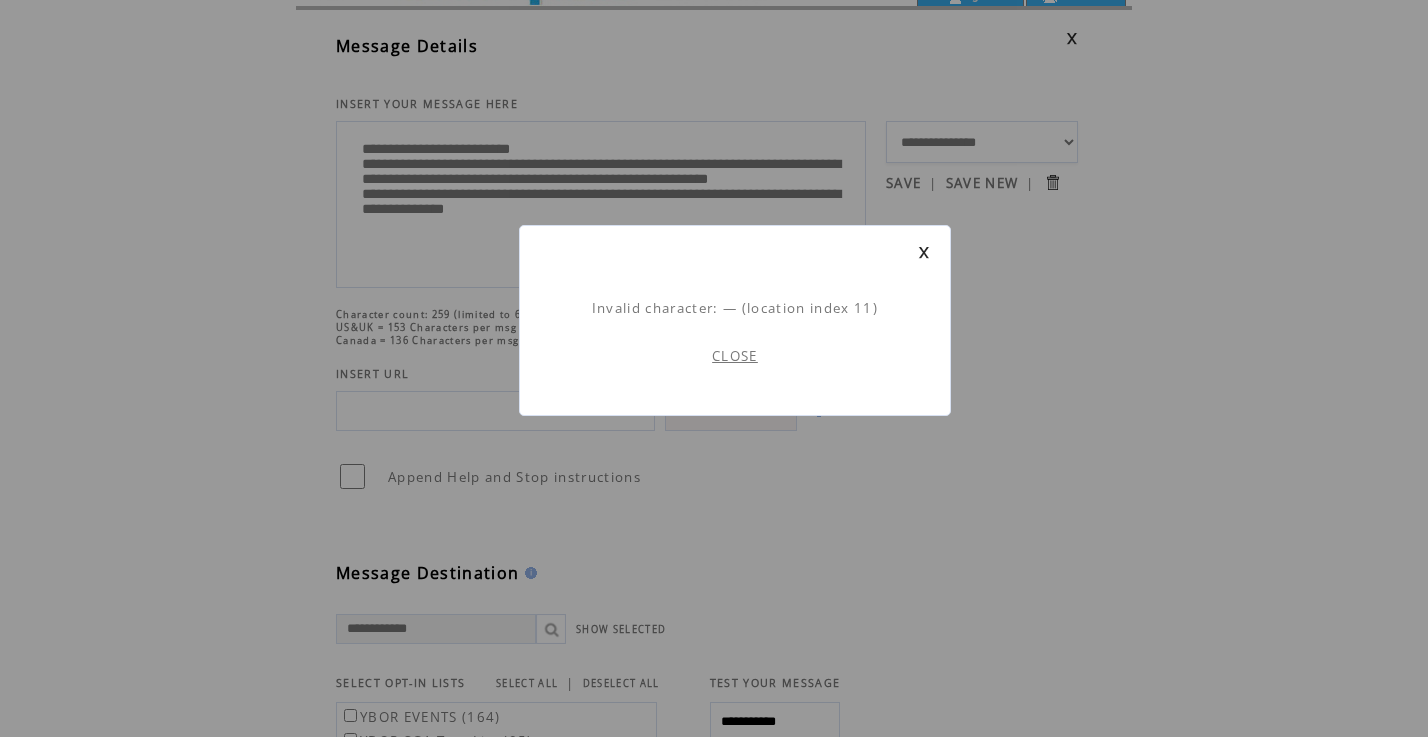 scroll, scrollTop: 68, scrollLeft: 0, axis: vertical 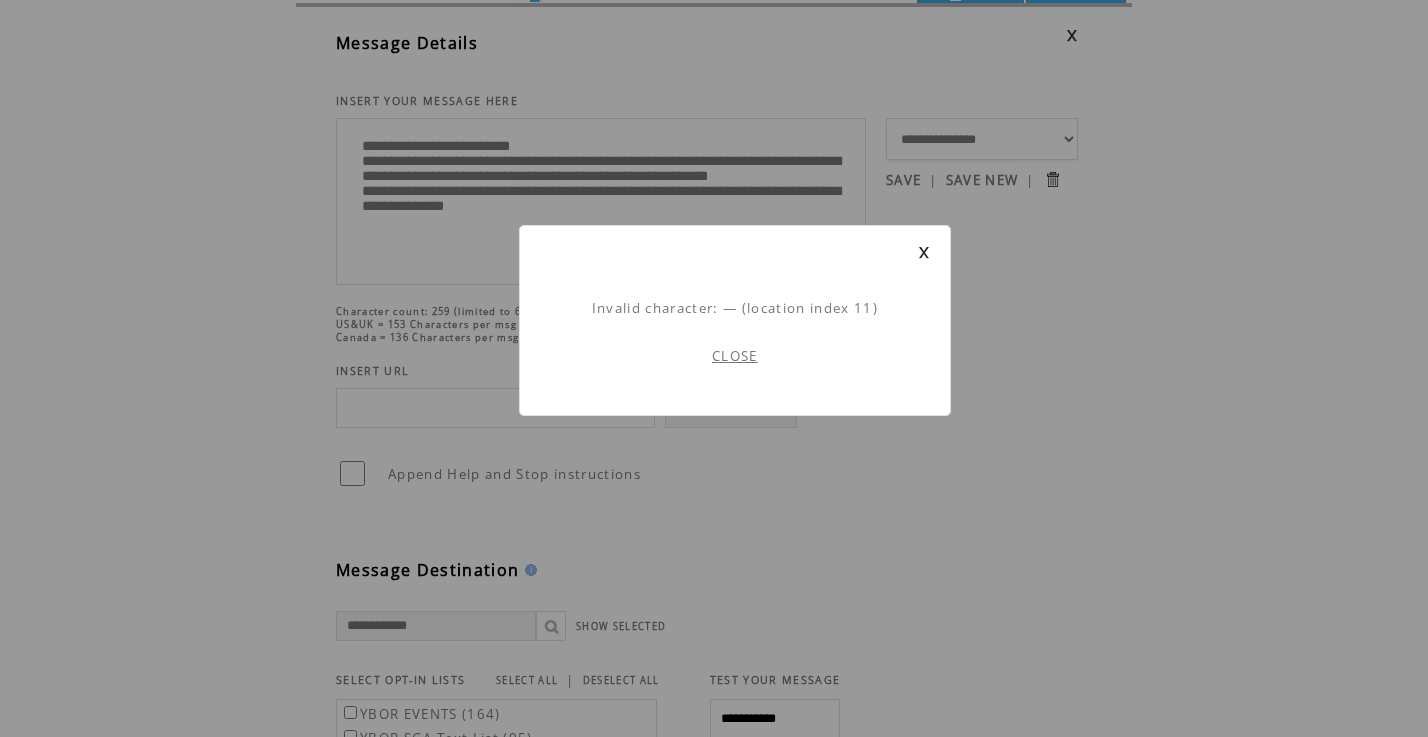 click on "CLOSE" at bounding box center (735, 356) 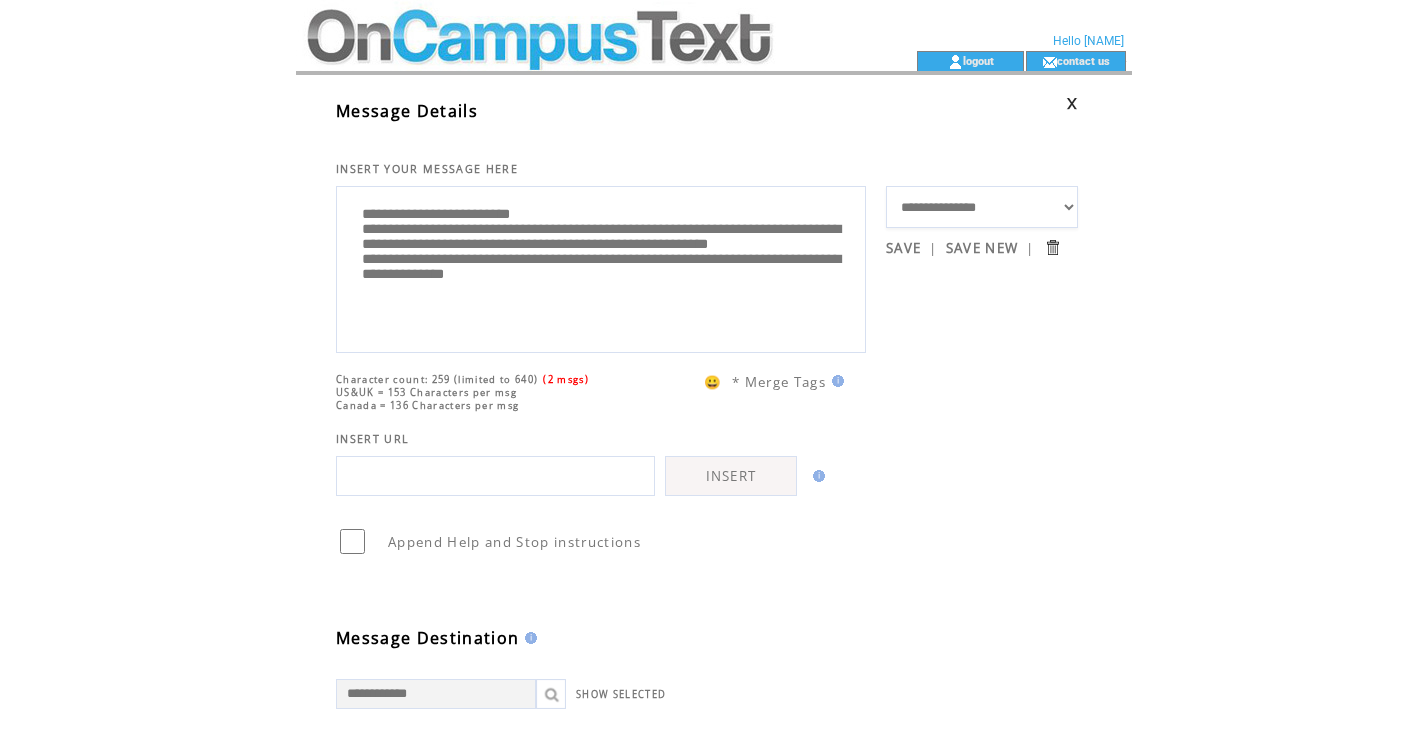click on "**********" at bounding box center (601, 267) 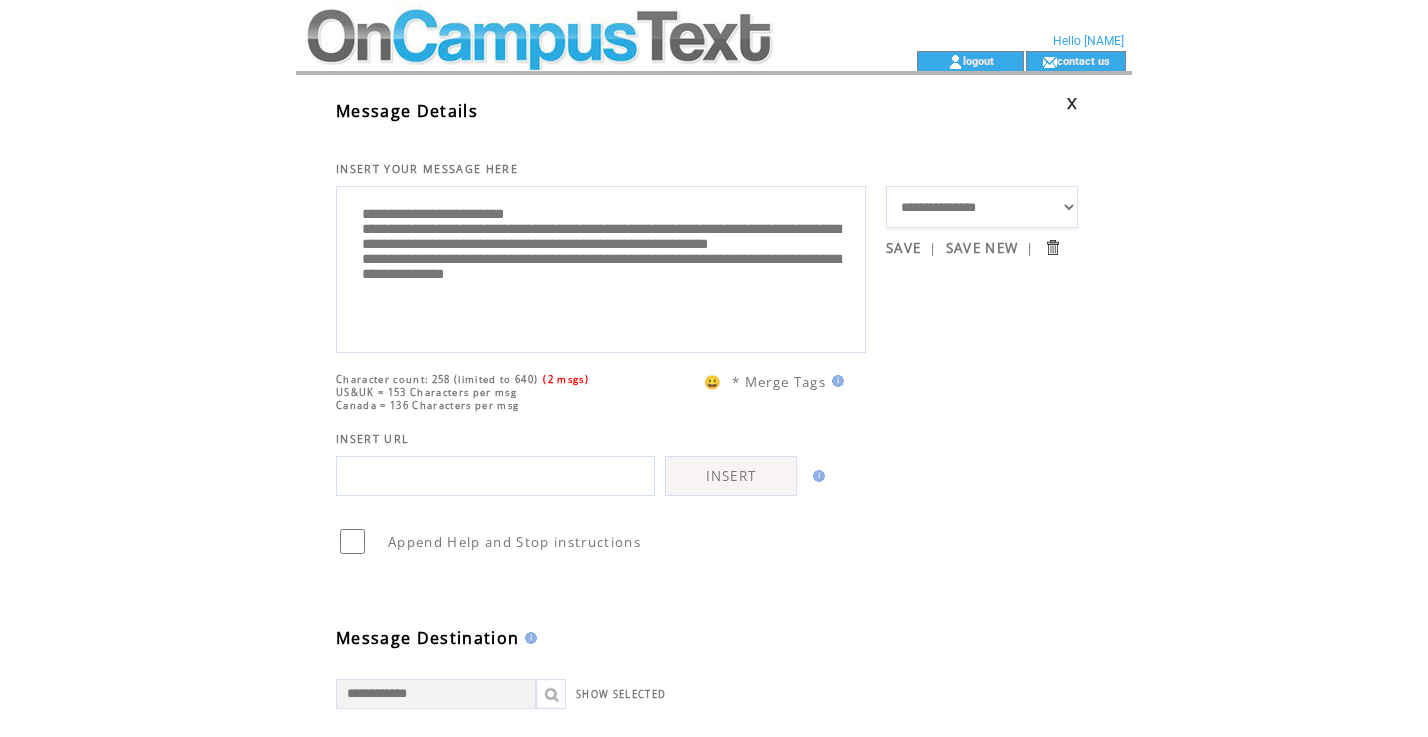 click on "**********" at bounding box center [601, 267] 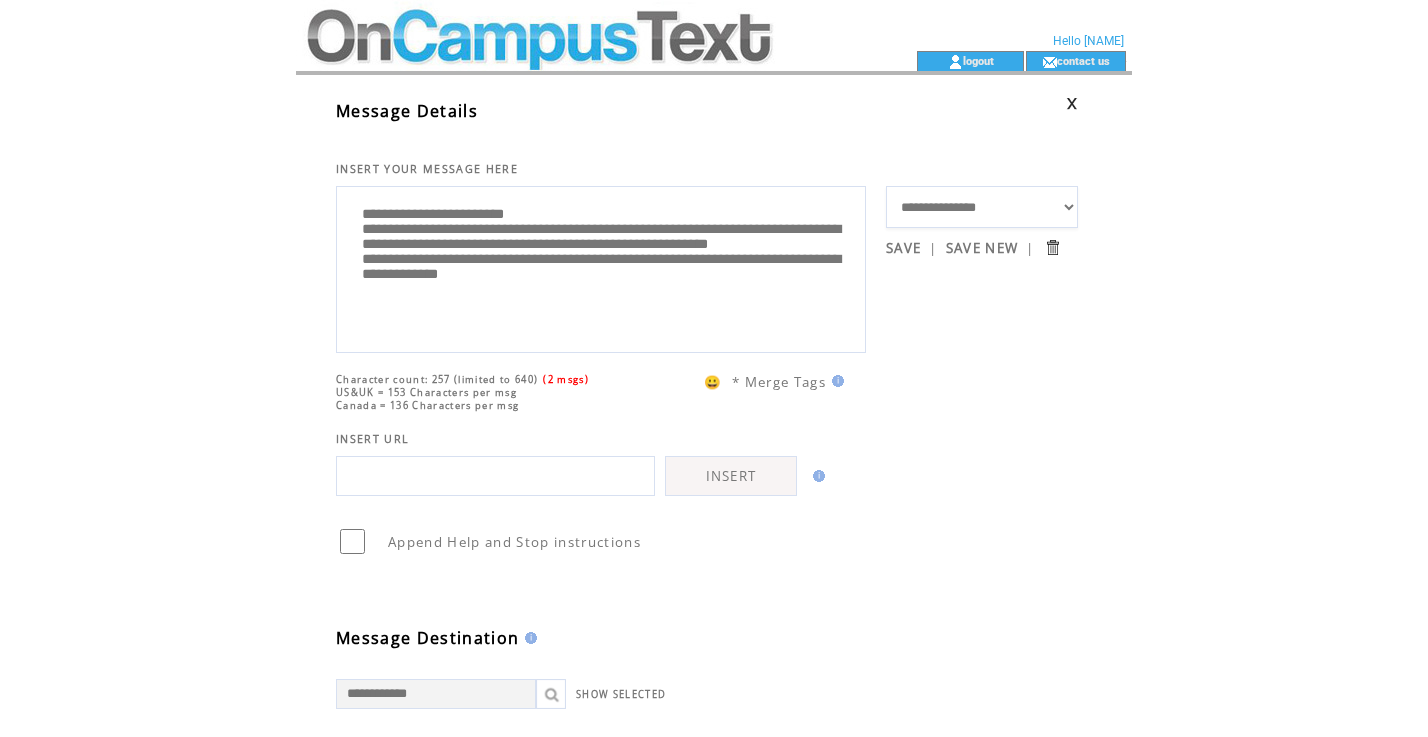 scroll, scrollTop: 316, scrollLeft: 0, axis: vertical 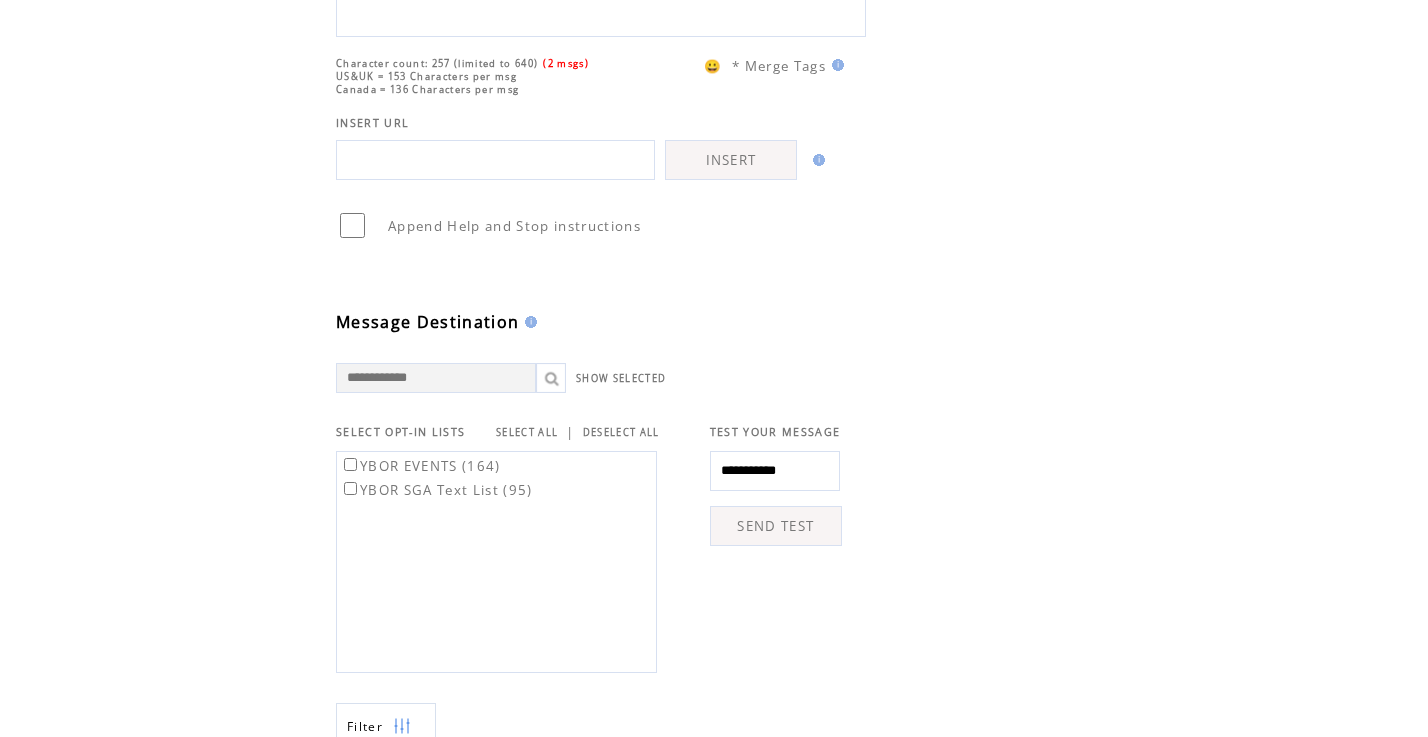 type on "**********" 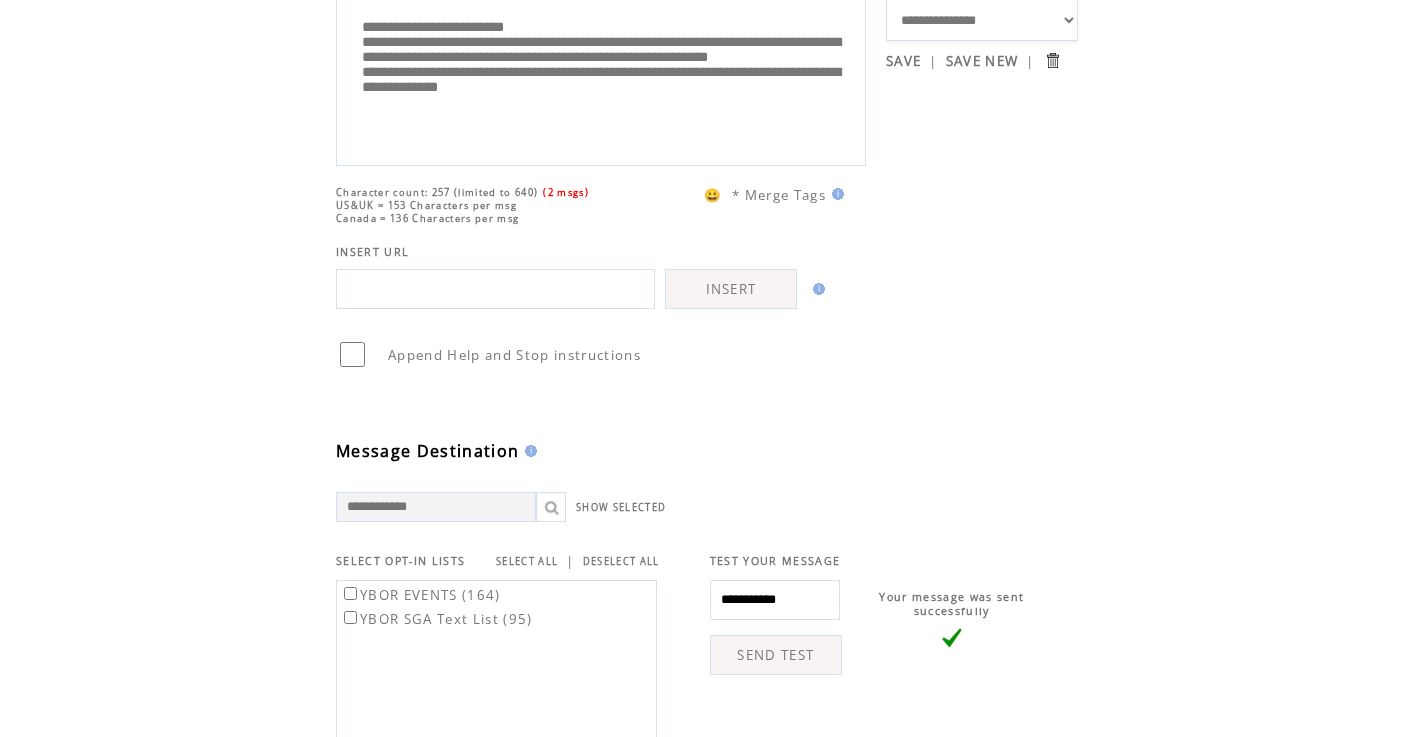 scroll, scrollTop: 231, scrollLeft: 0, axis: vertical 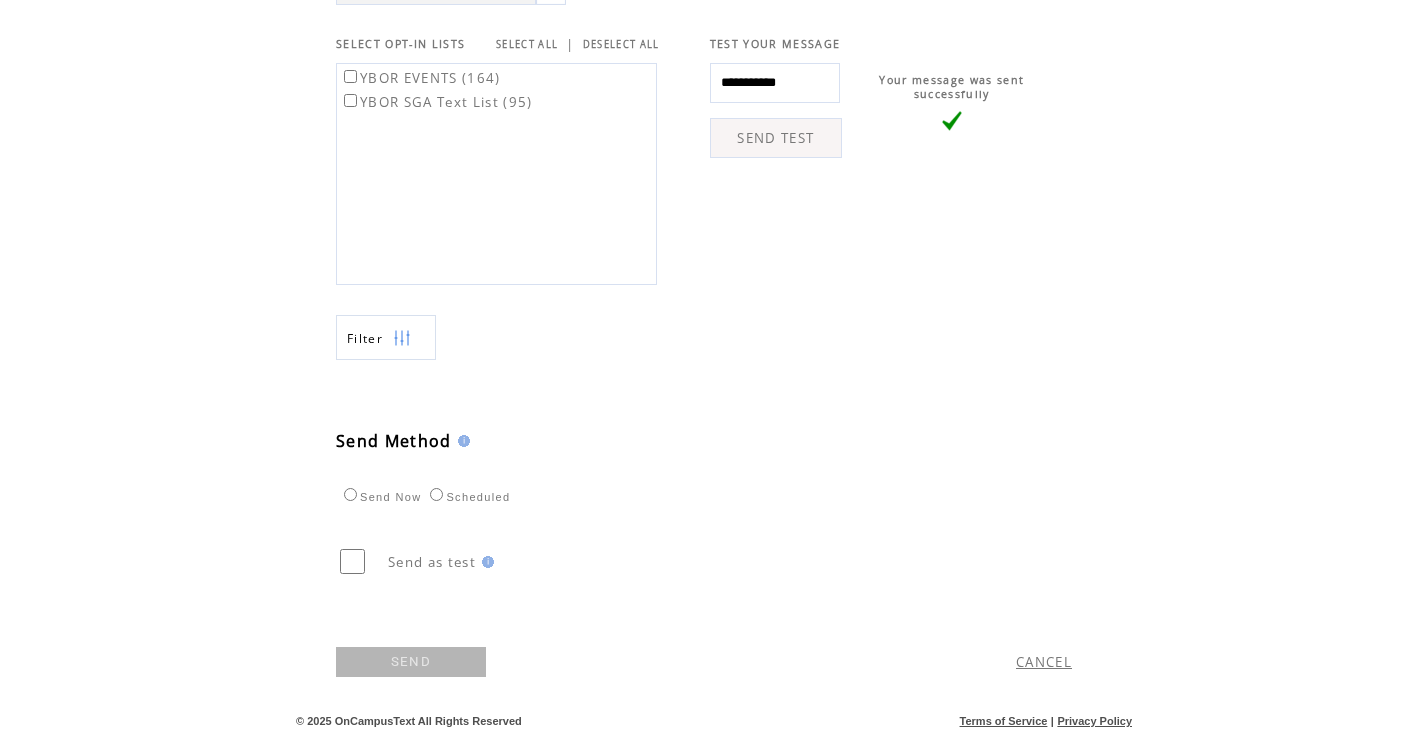 click on "**********" 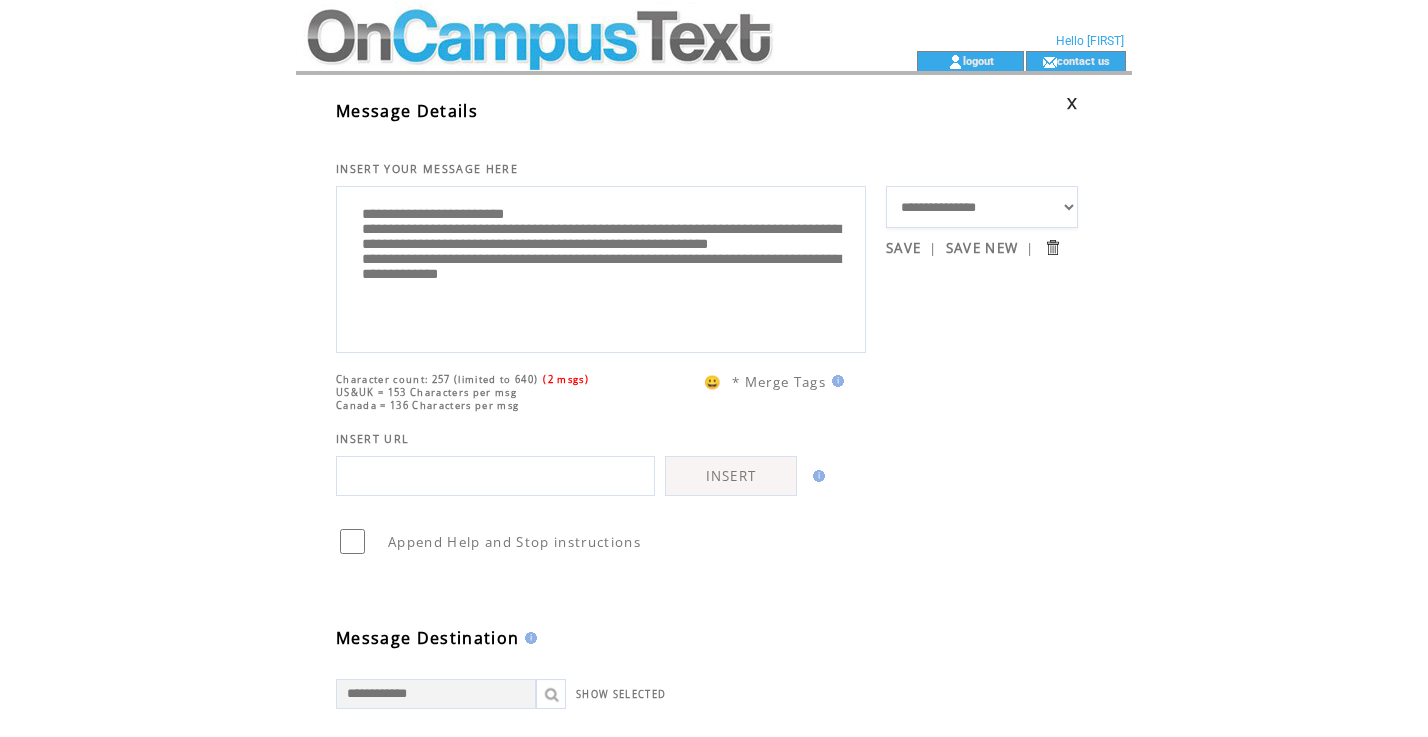 scroll, scrollTop: 704, scrollLeft: 0, axis: vertical 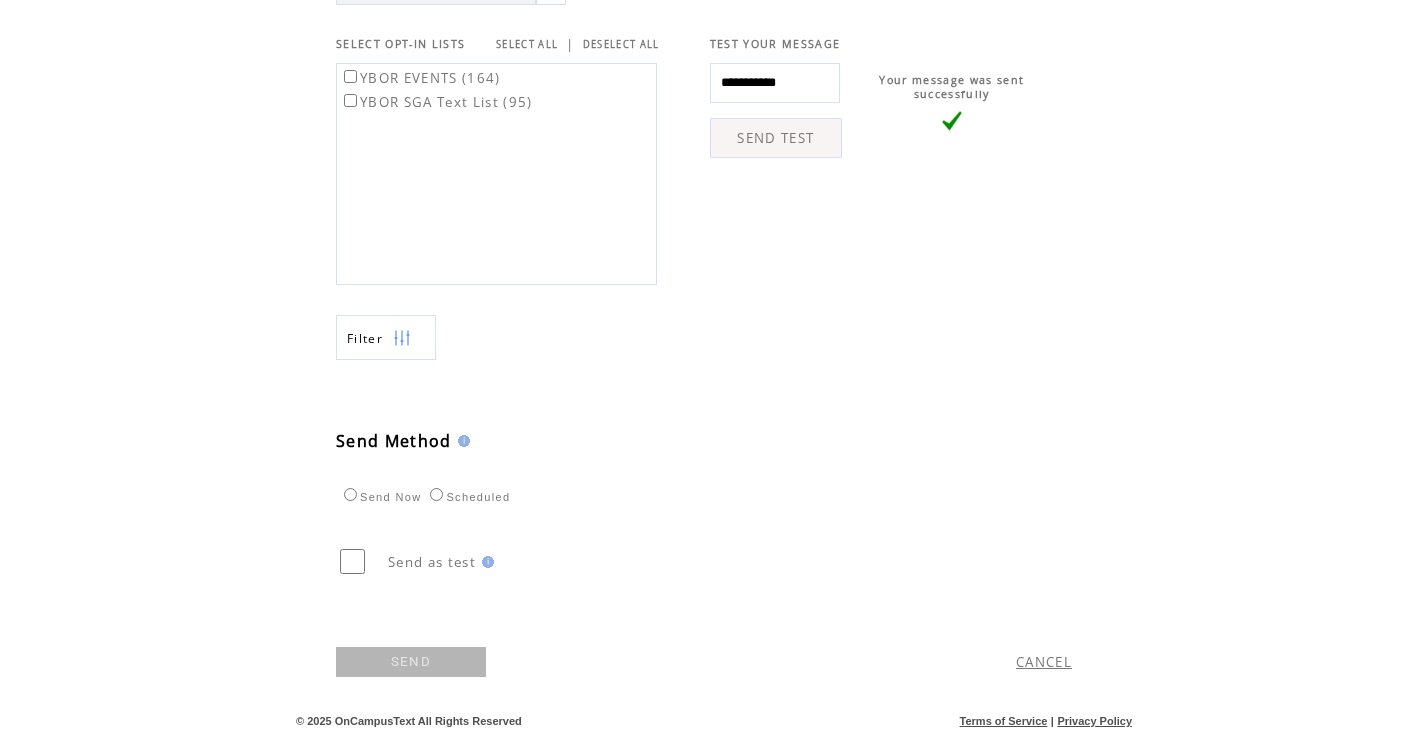 click on "SEND" at bounding box center [411, 662] 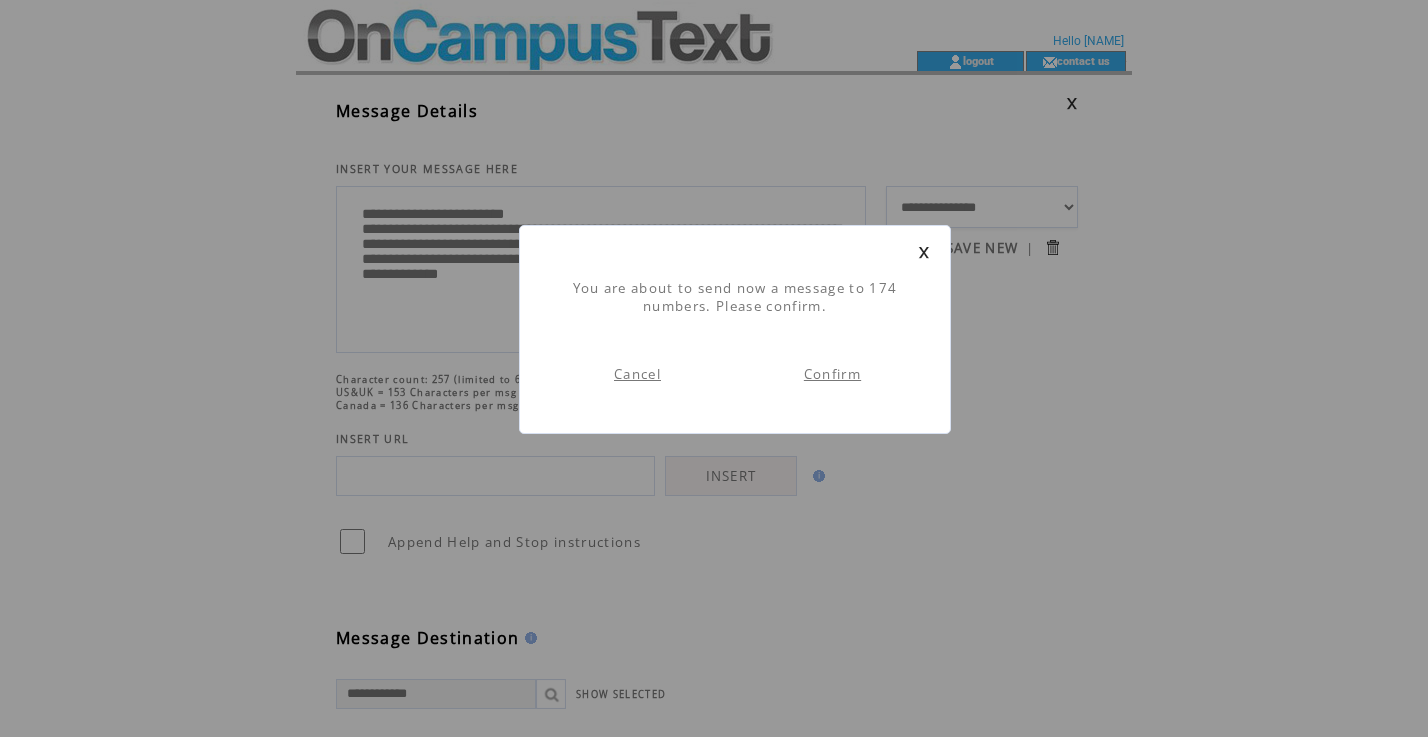 scroll, scrollTop: 1, scrollLeft: 0, axis: vertical 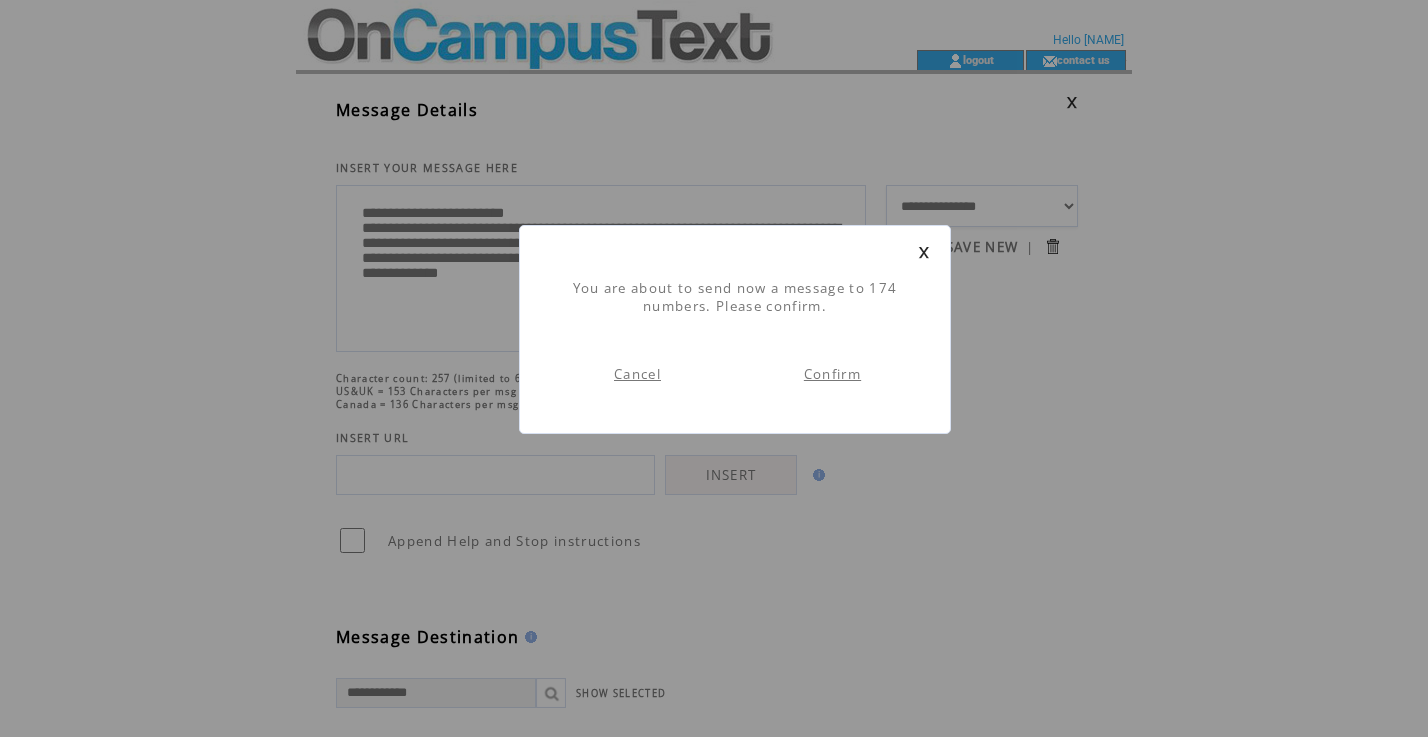 click at bounding box center (924, 252) 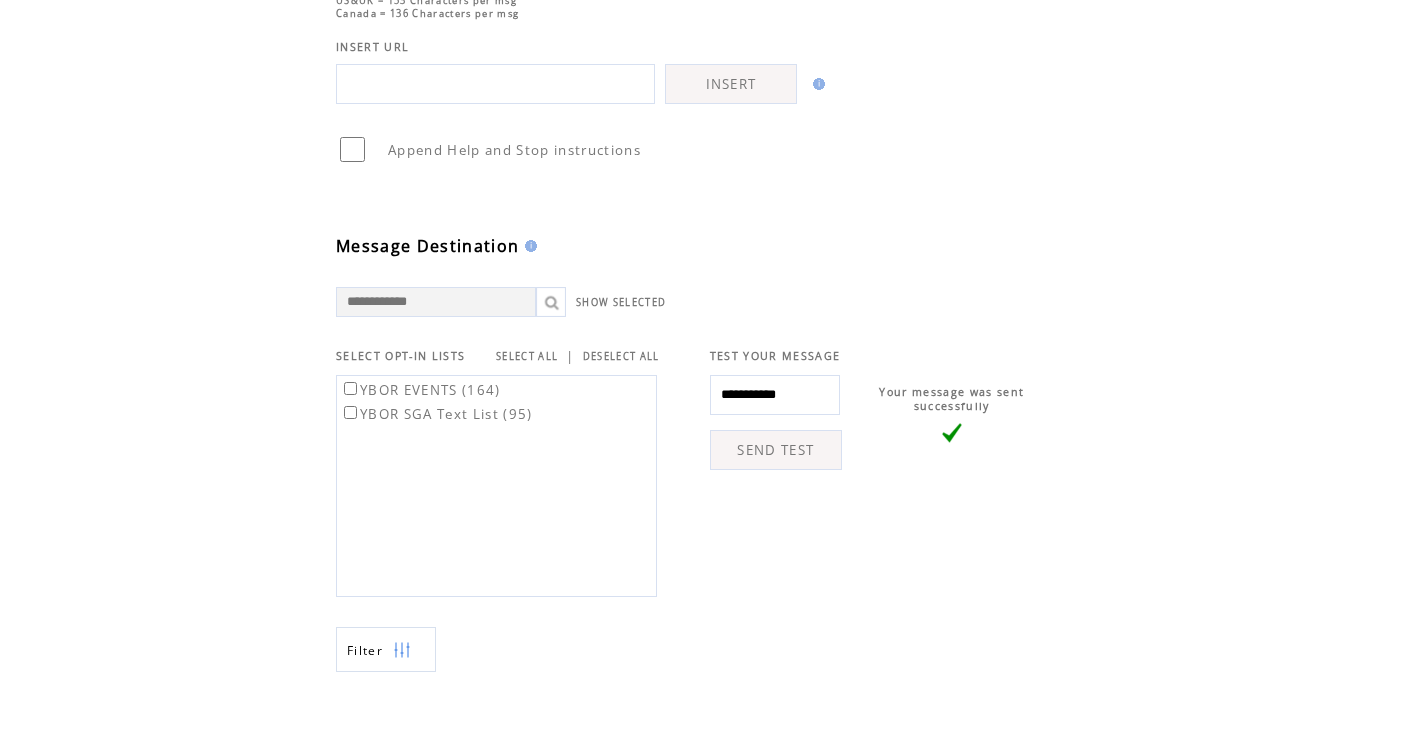 scroll, scrollTop: 704, scrollLeft: 0, axis: vertical 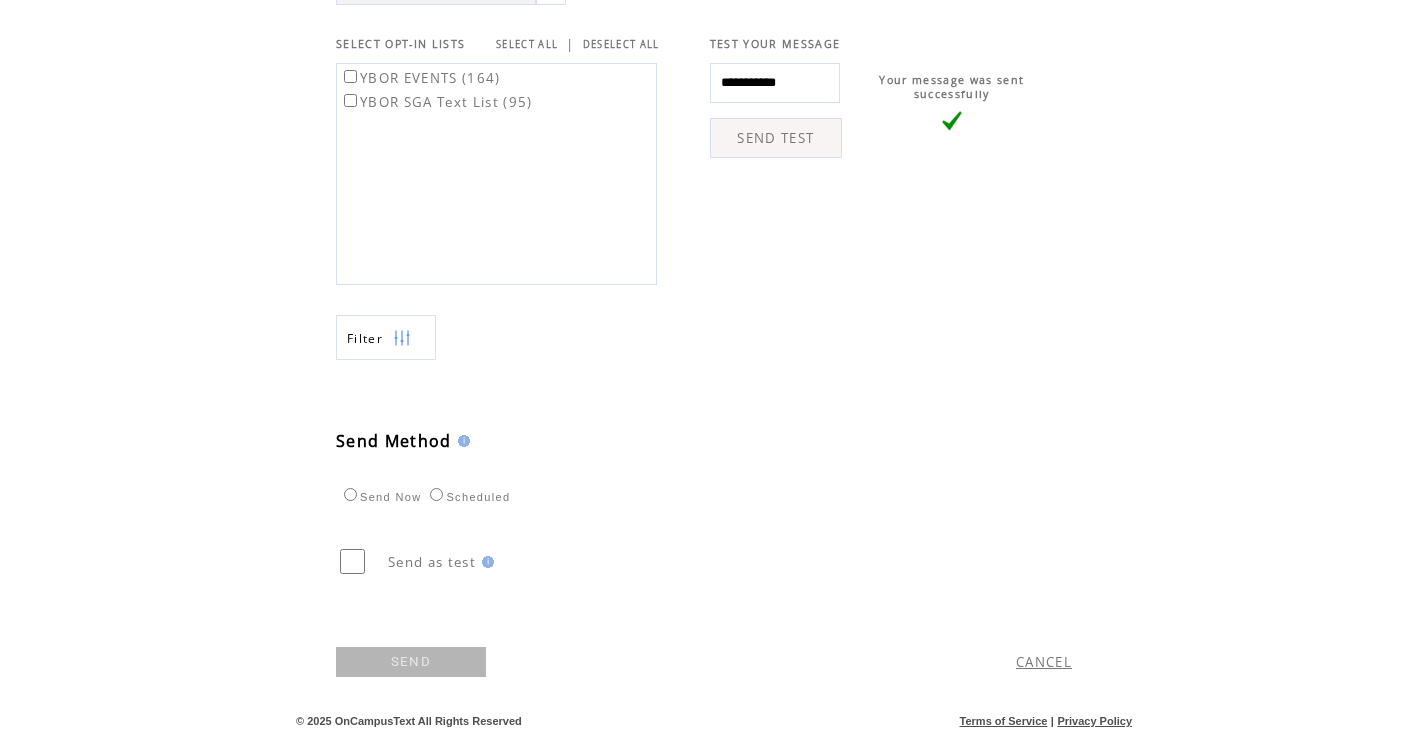 click on "SEND" at bounding box center (411, 662) 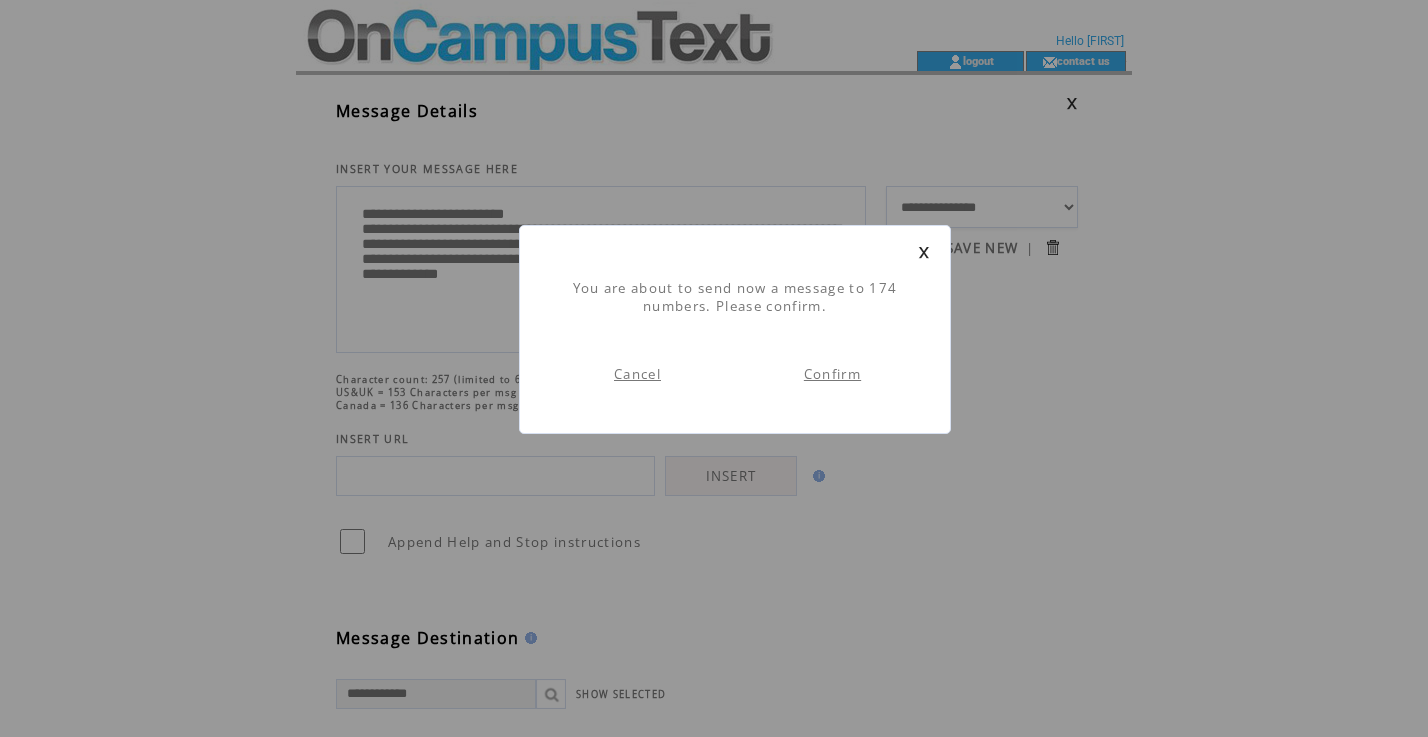 scroll, scrollTop: 1, scrollLeft: 0, axis: vertical 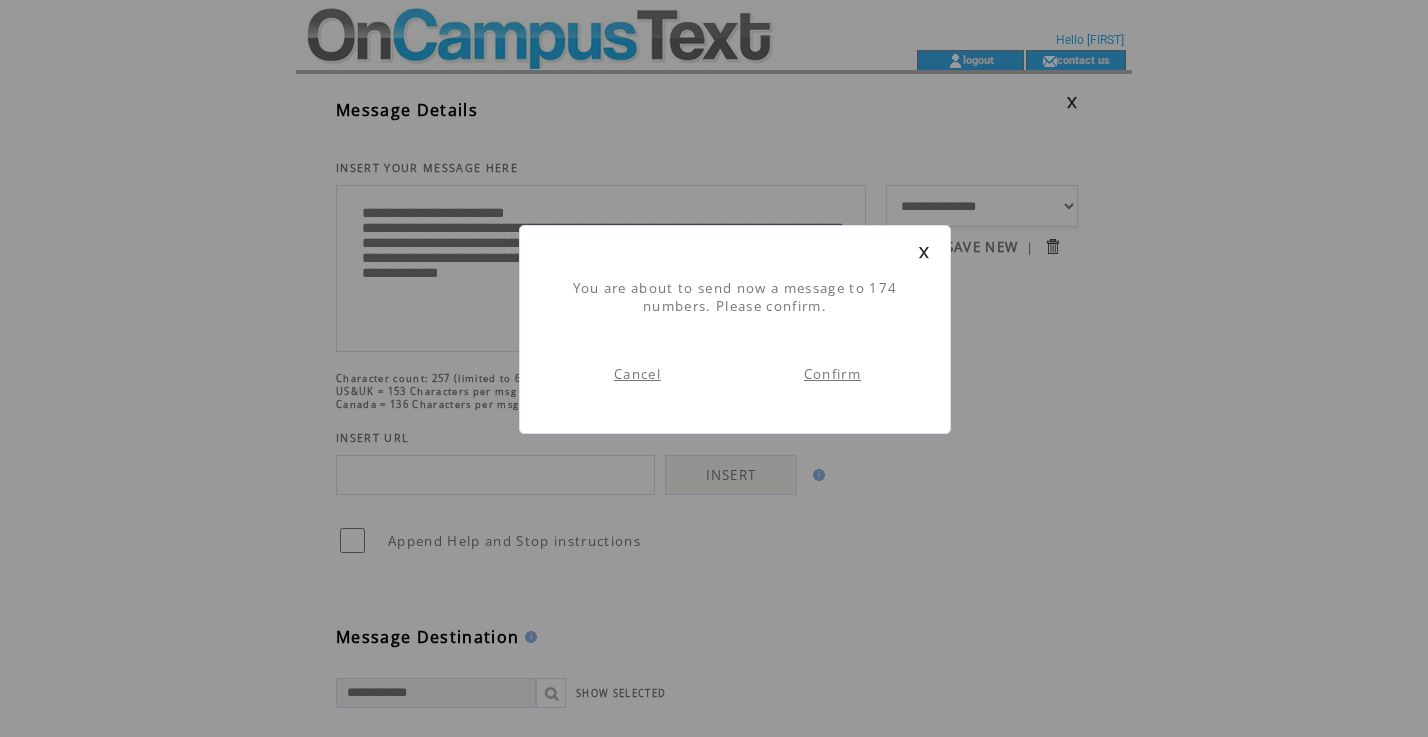 click on "Confirm" at bounding box center (832, 374) 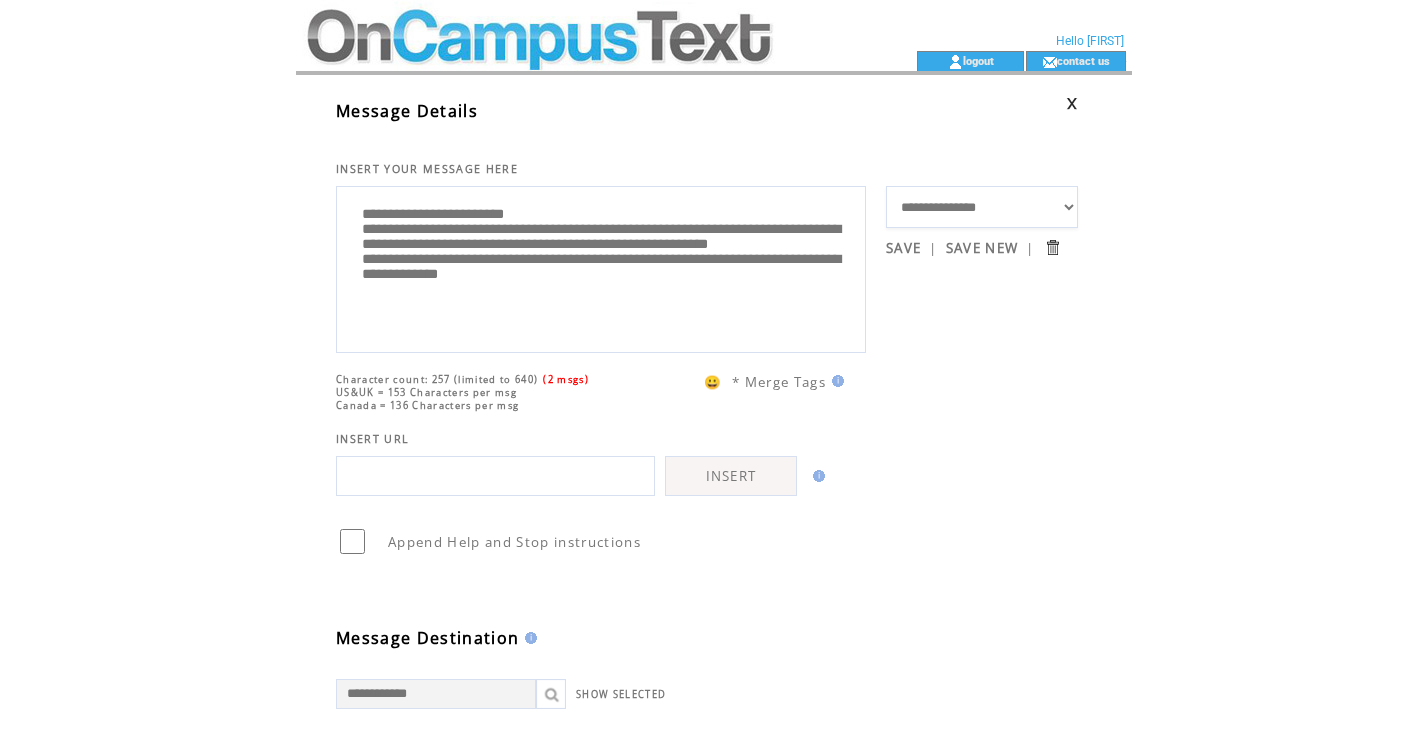 scroll, scrollTop: 1, scrollLeft: 0, axis: vertical 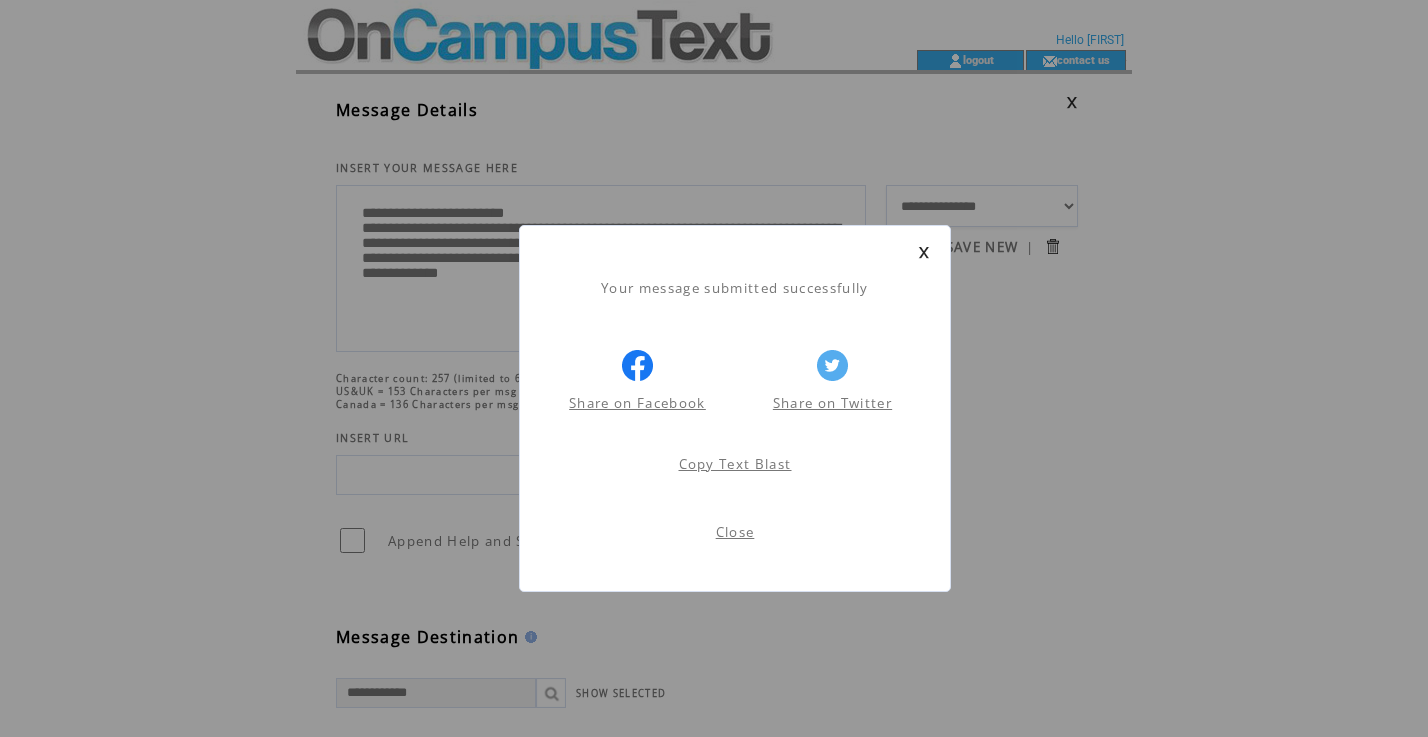 click on "Close" at bounding box center [735, 532] 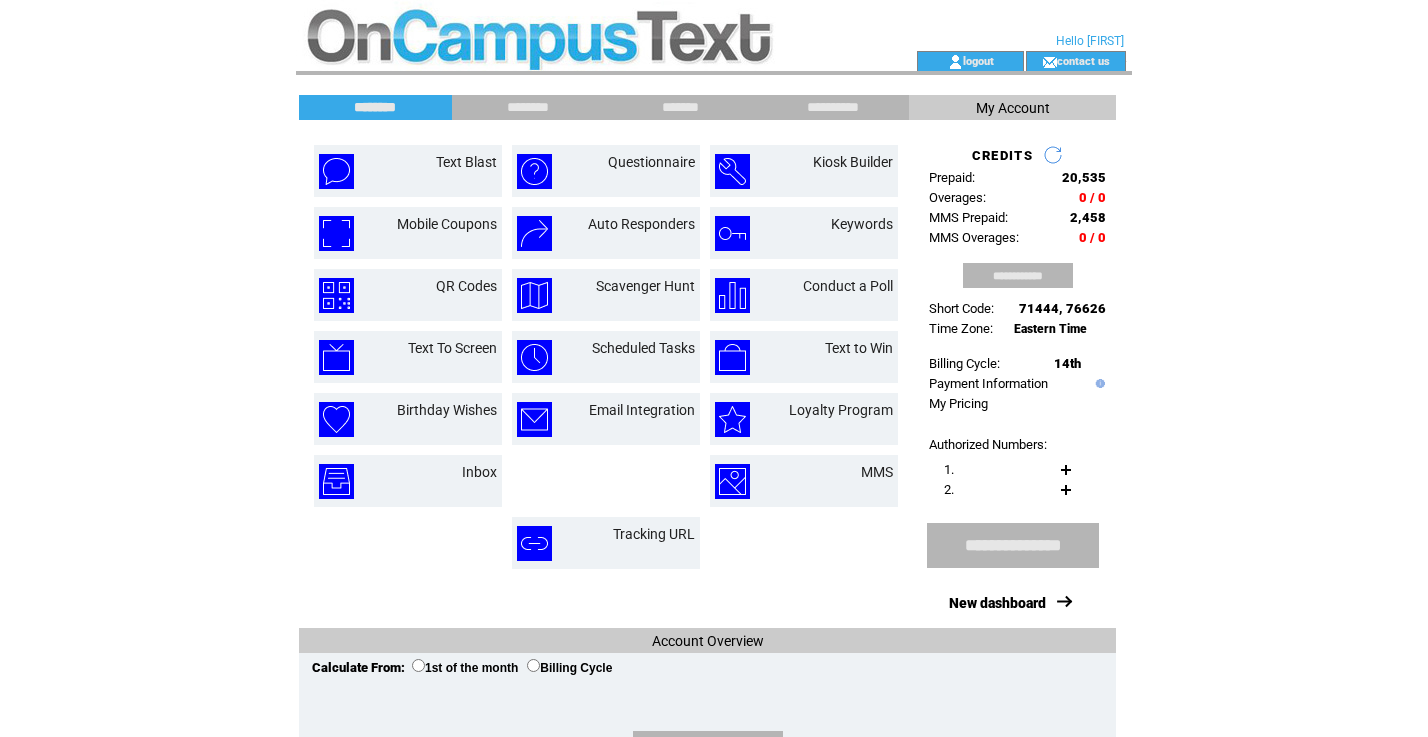 scroll, scrollTop: 0, scrollLeft: 0, axis: both 